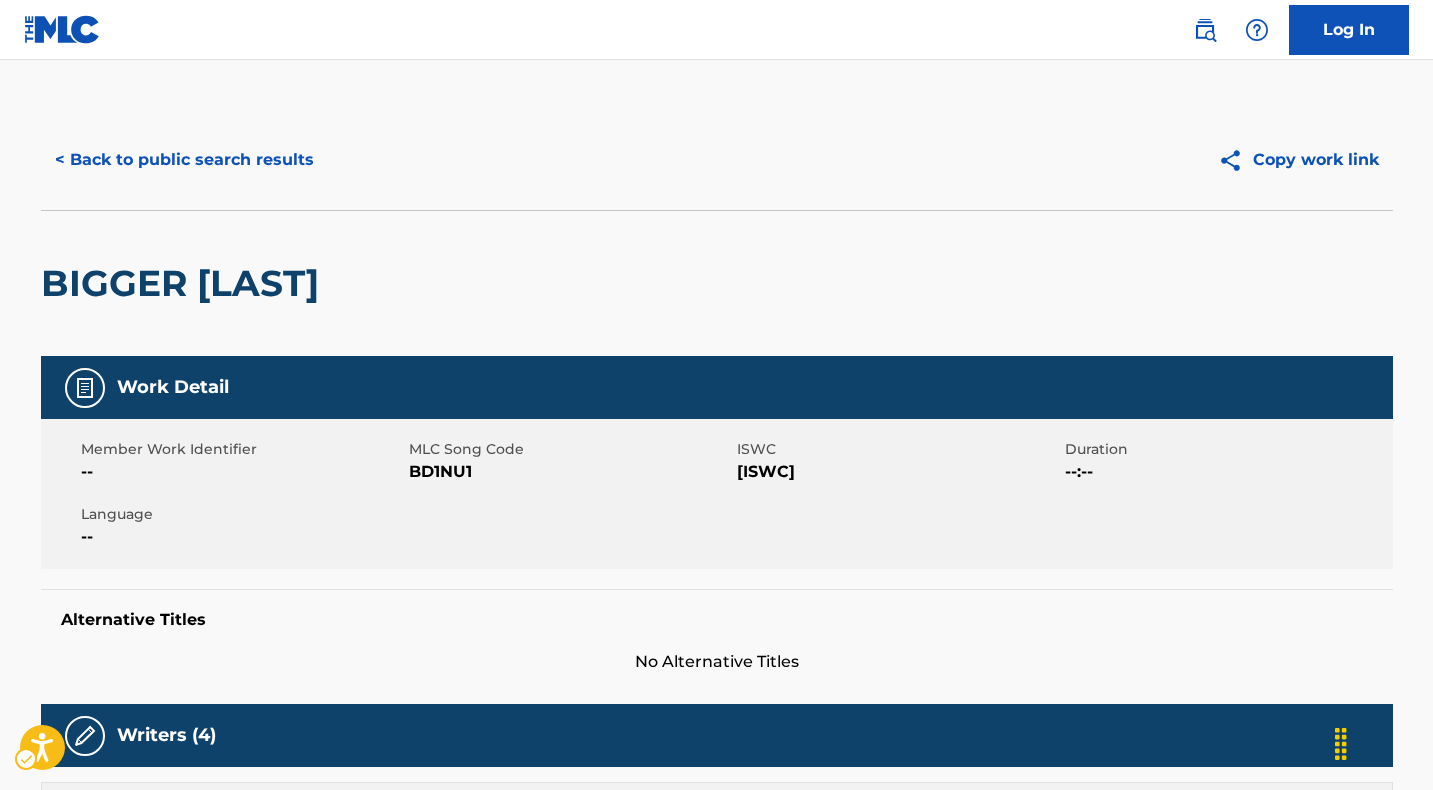 scroll, scrollTop: 1484, scrollLeft: 0, axis: vertical 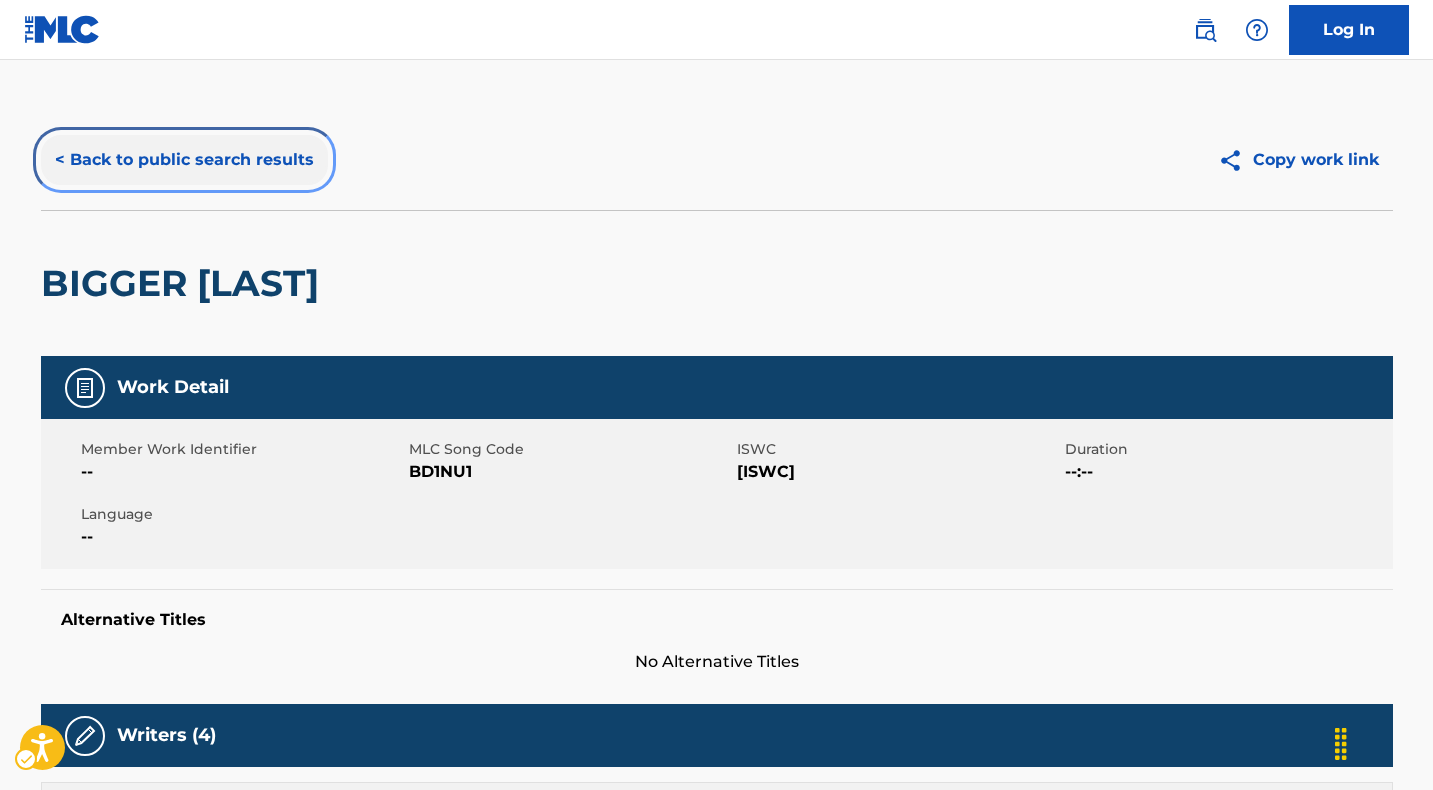 click on "< Back to public search results" at bounding box center [184, 160] 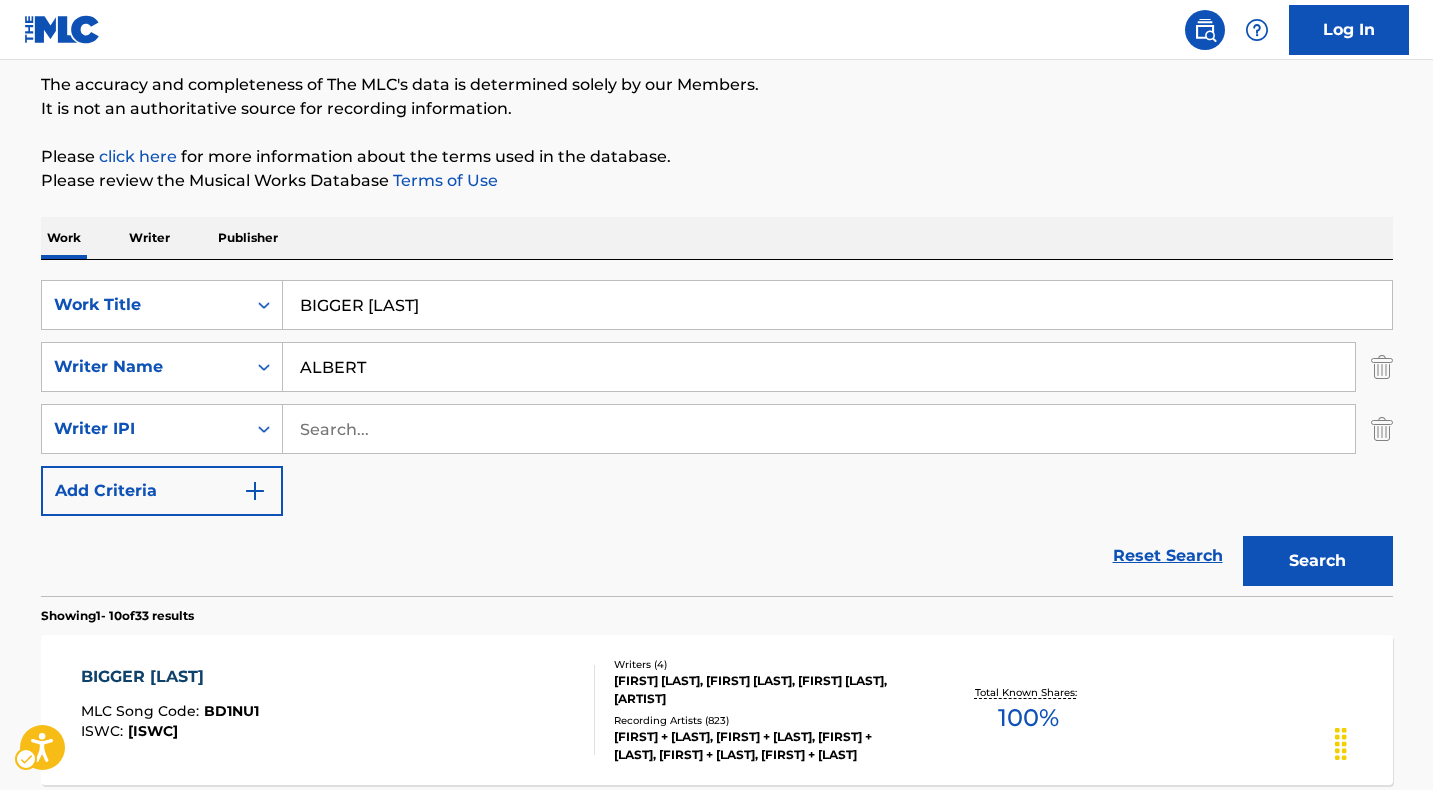 scroll, scrollTop: 0, scrollLeft: 0, axis: both 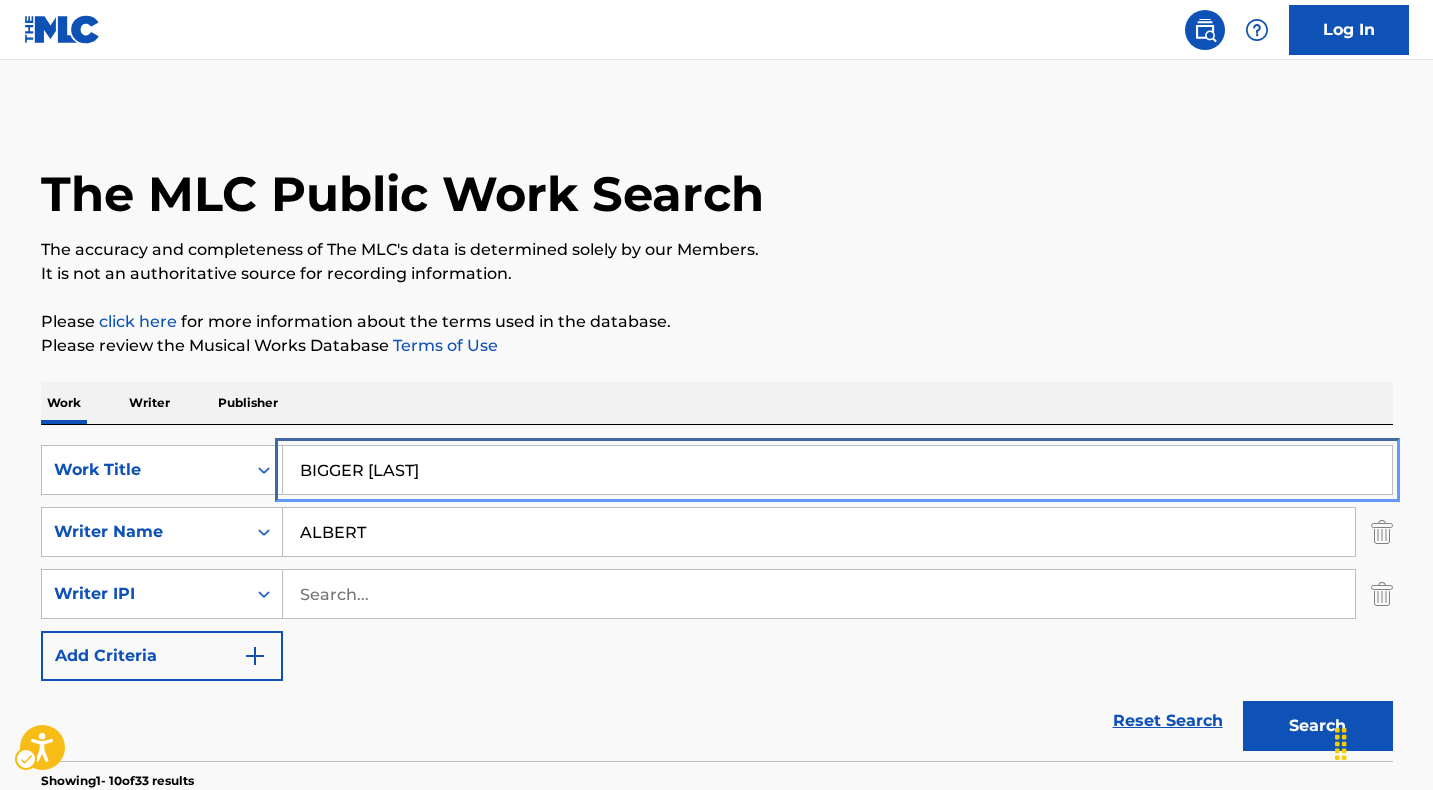 click on "BIGGER [LAST]" at bounding box center [837, 470] 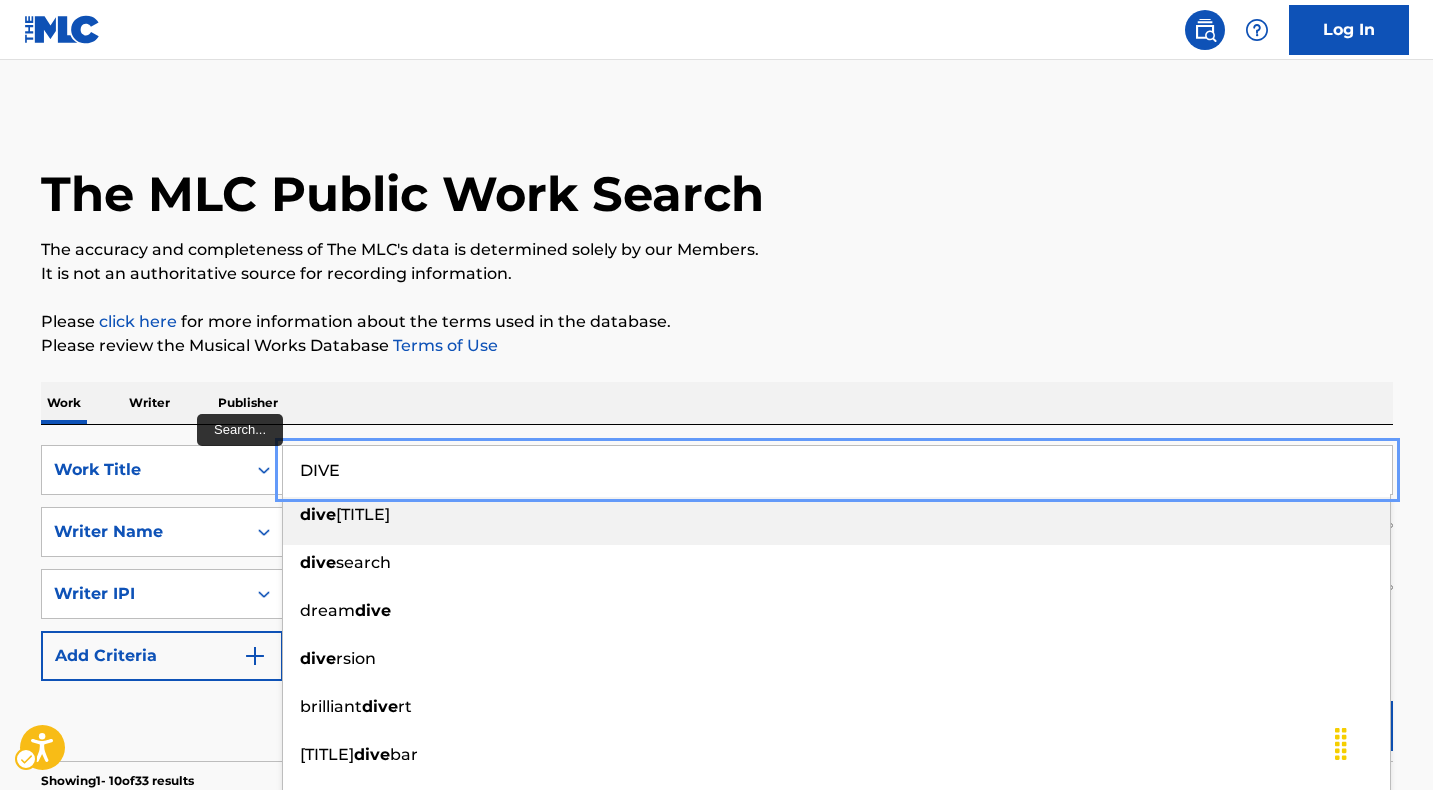 type on "DIVE" 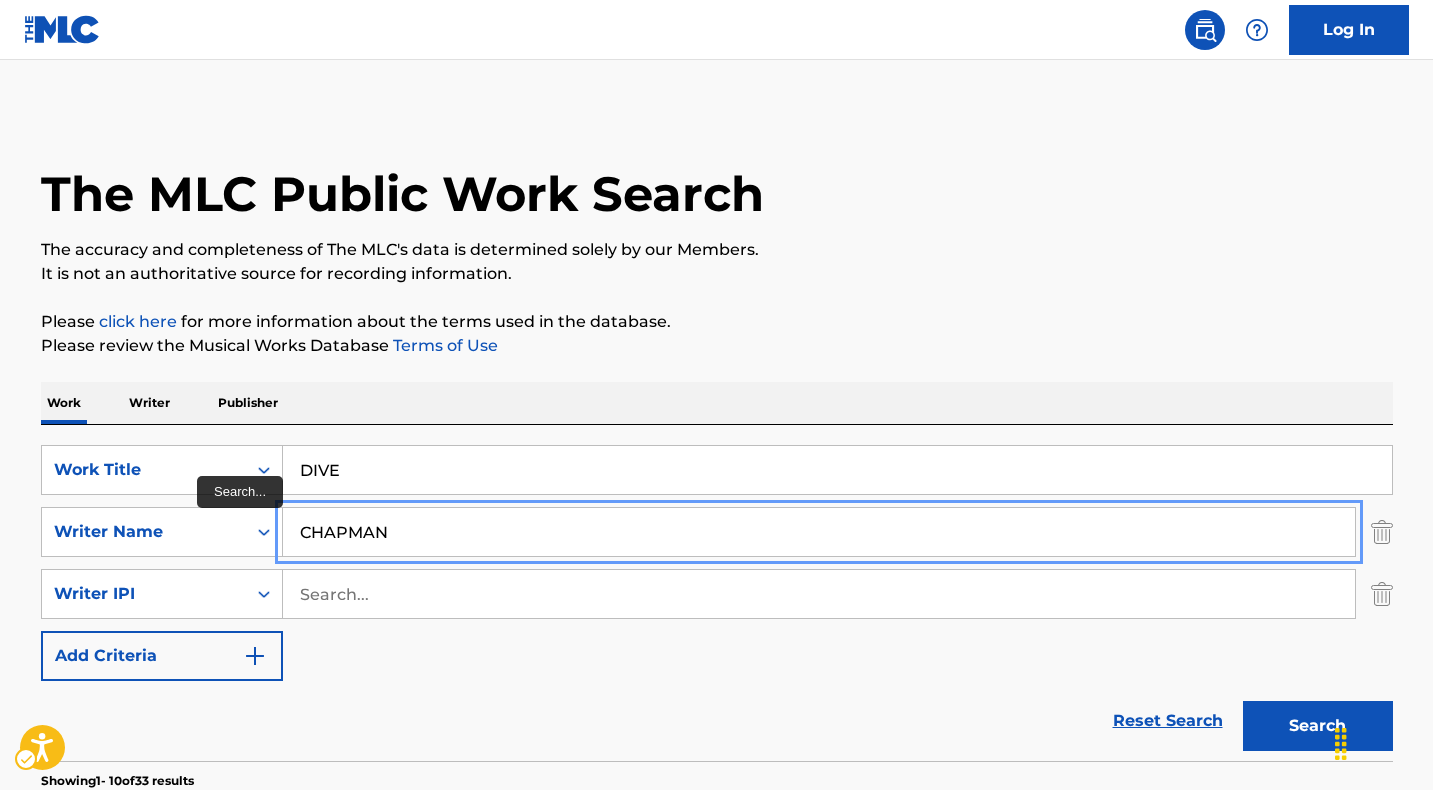 type on "CHAPMAN" 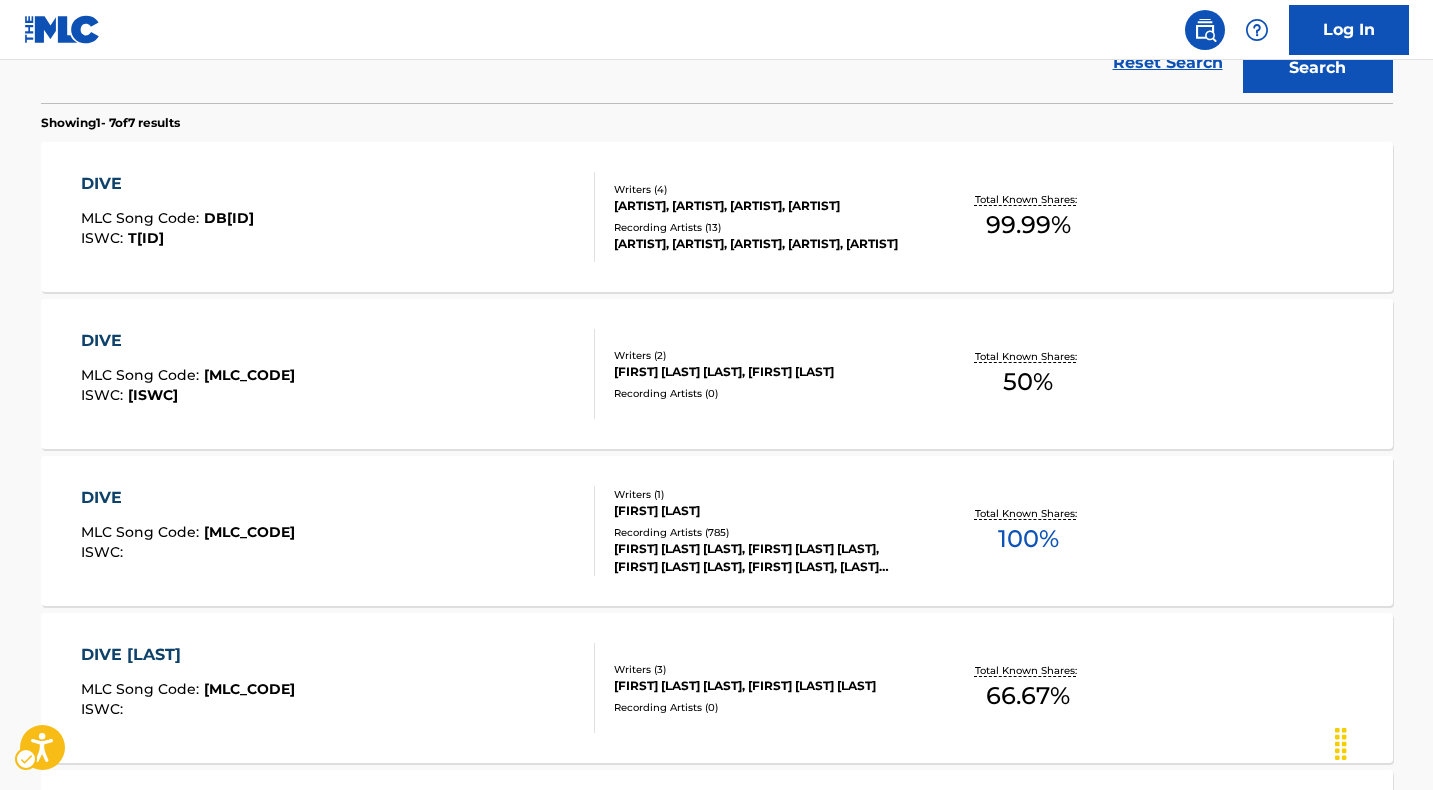 scroll, scrollTop: 667, scrollLeft: 0, axis: vertical 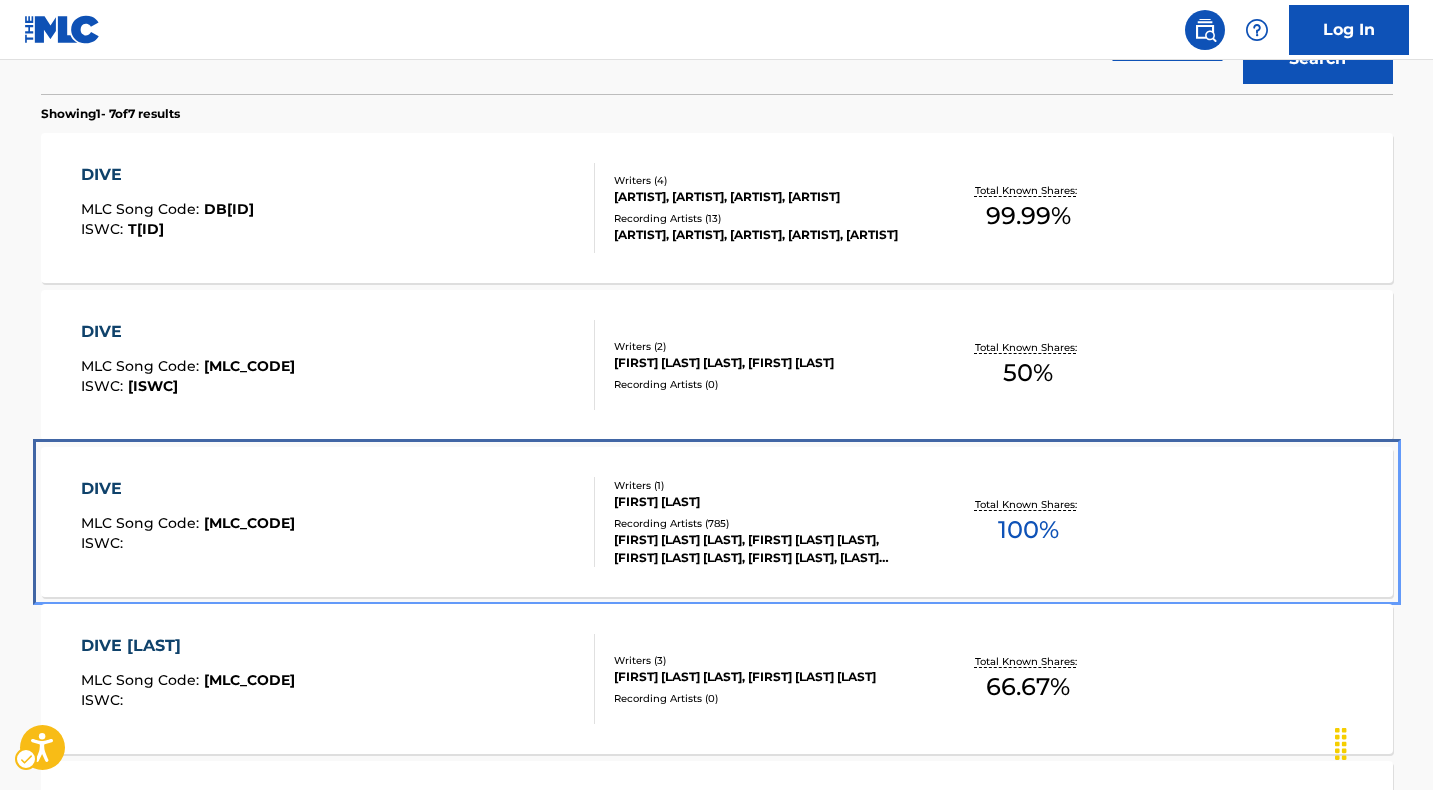 click on "DIVE" at bounding box center (188, 489) 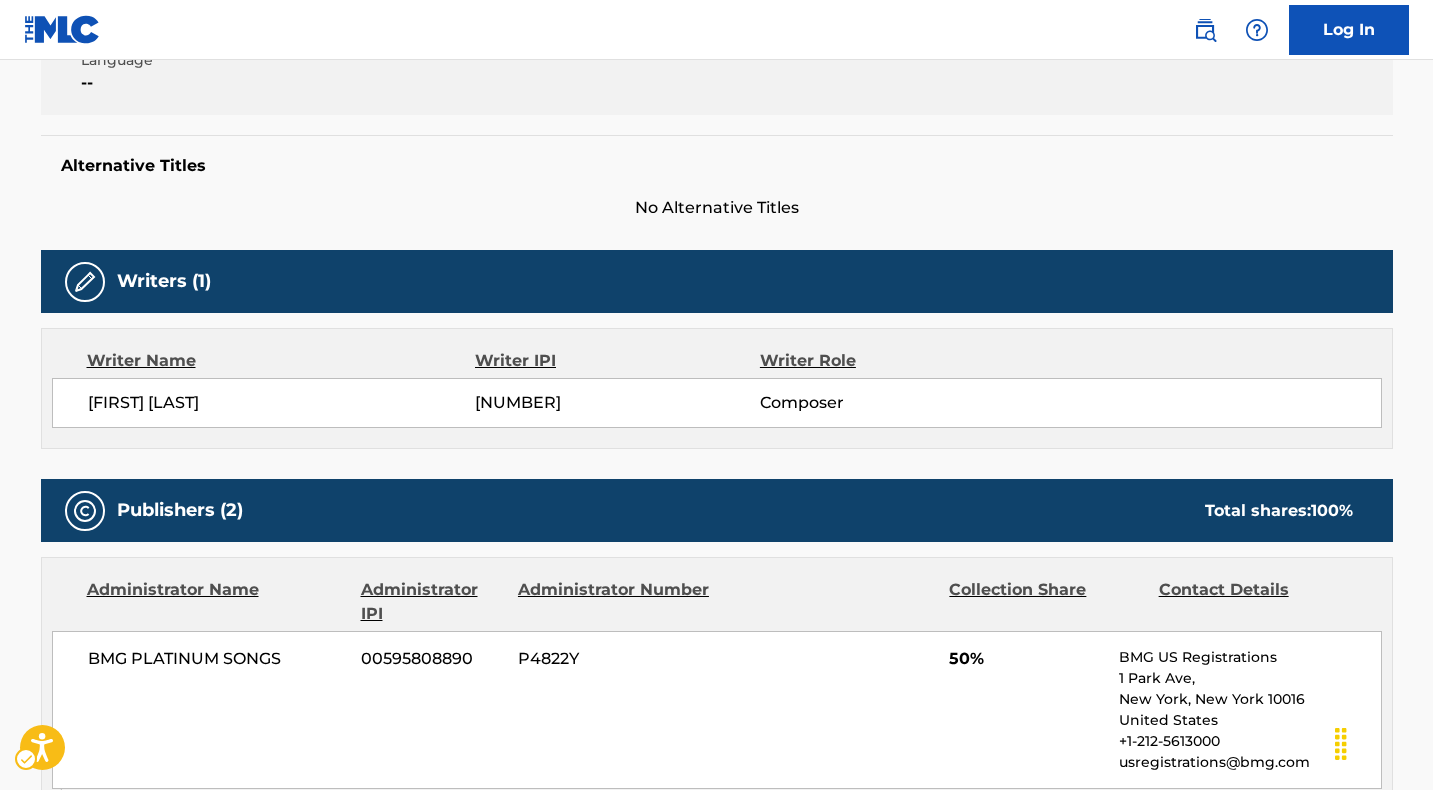 scroll, scrollTop: 0, scrollLeft: 0, axis: both 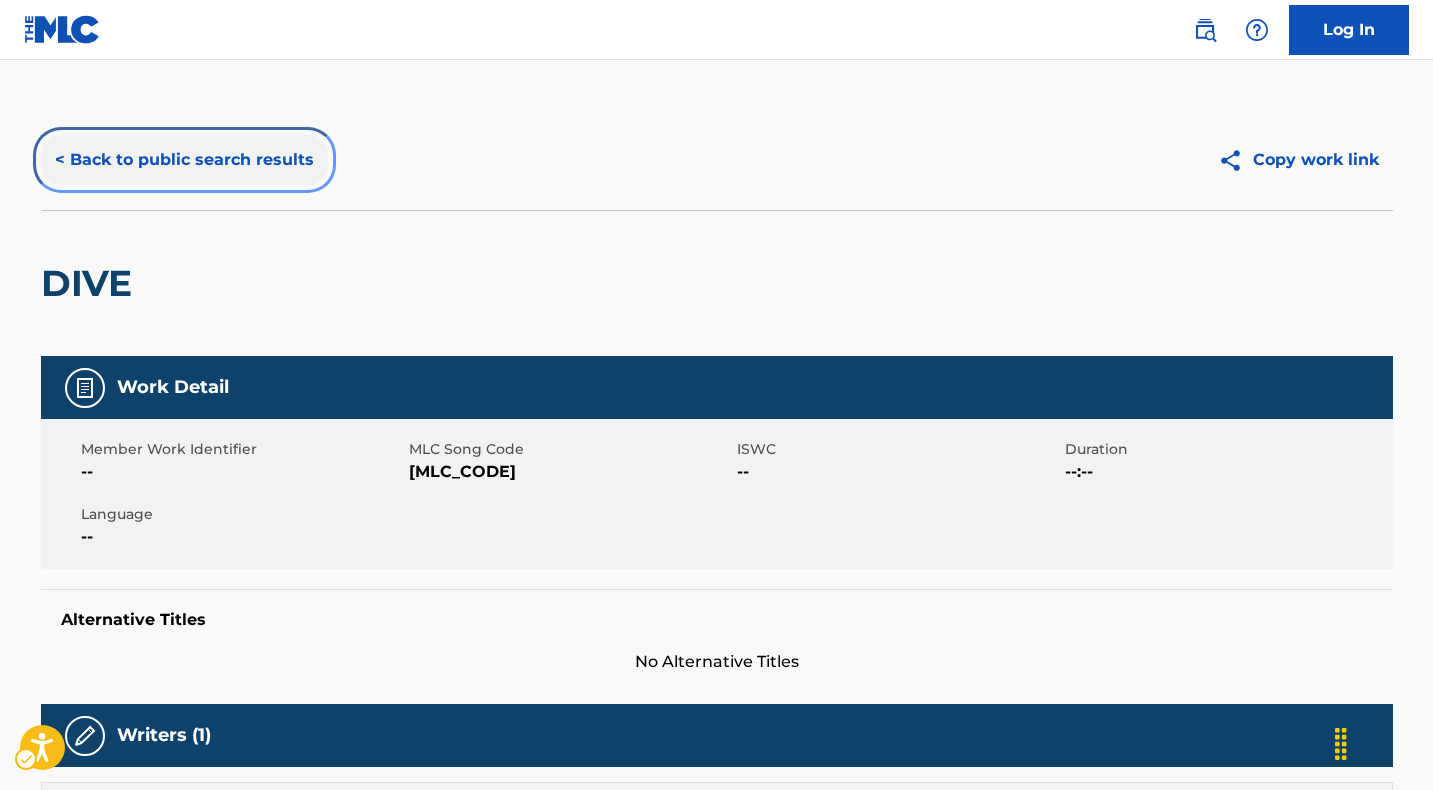 click on "< Back to public search results" at bounding box center (184, 160) 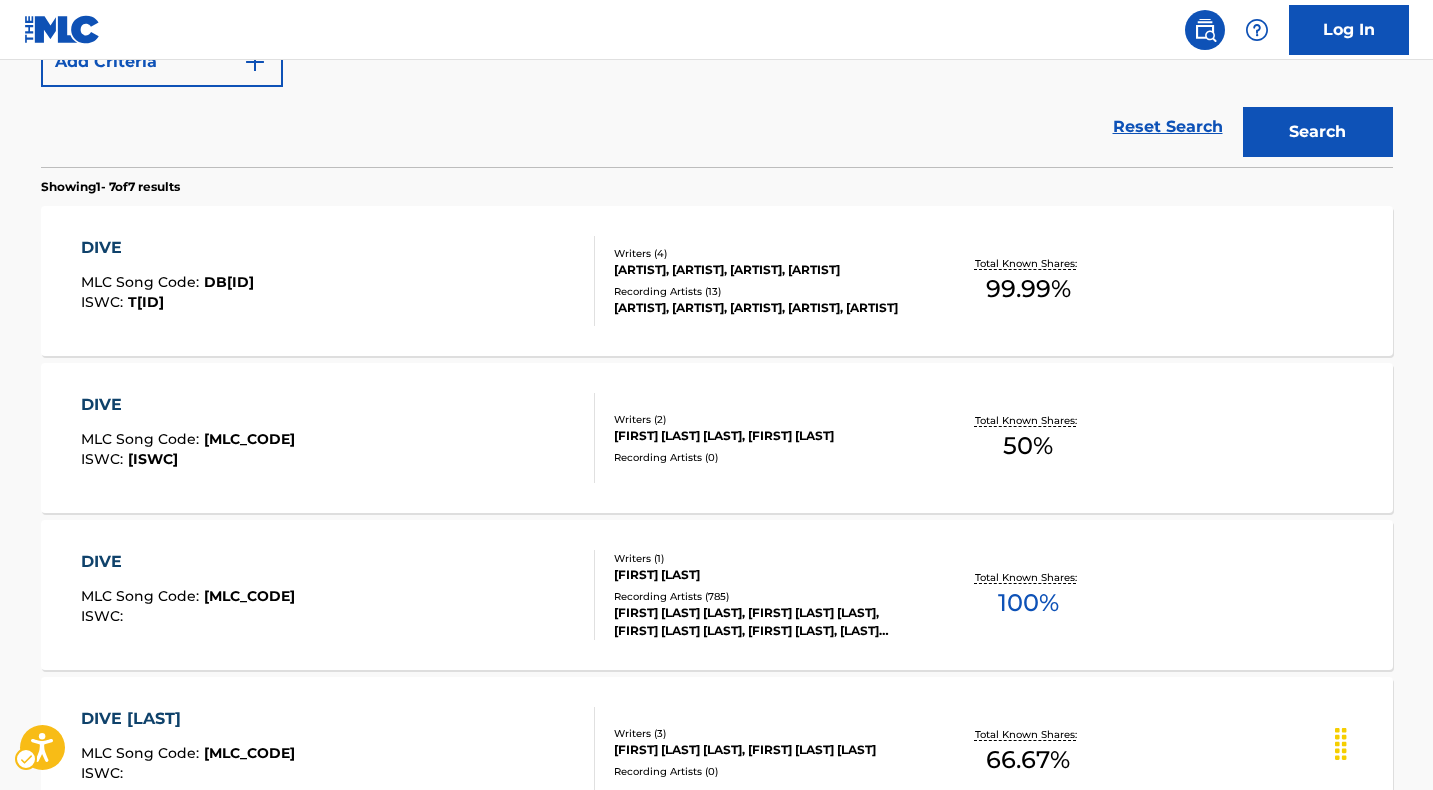 scroll, scrollTop: 0, scrollLeft: 0, axis: both 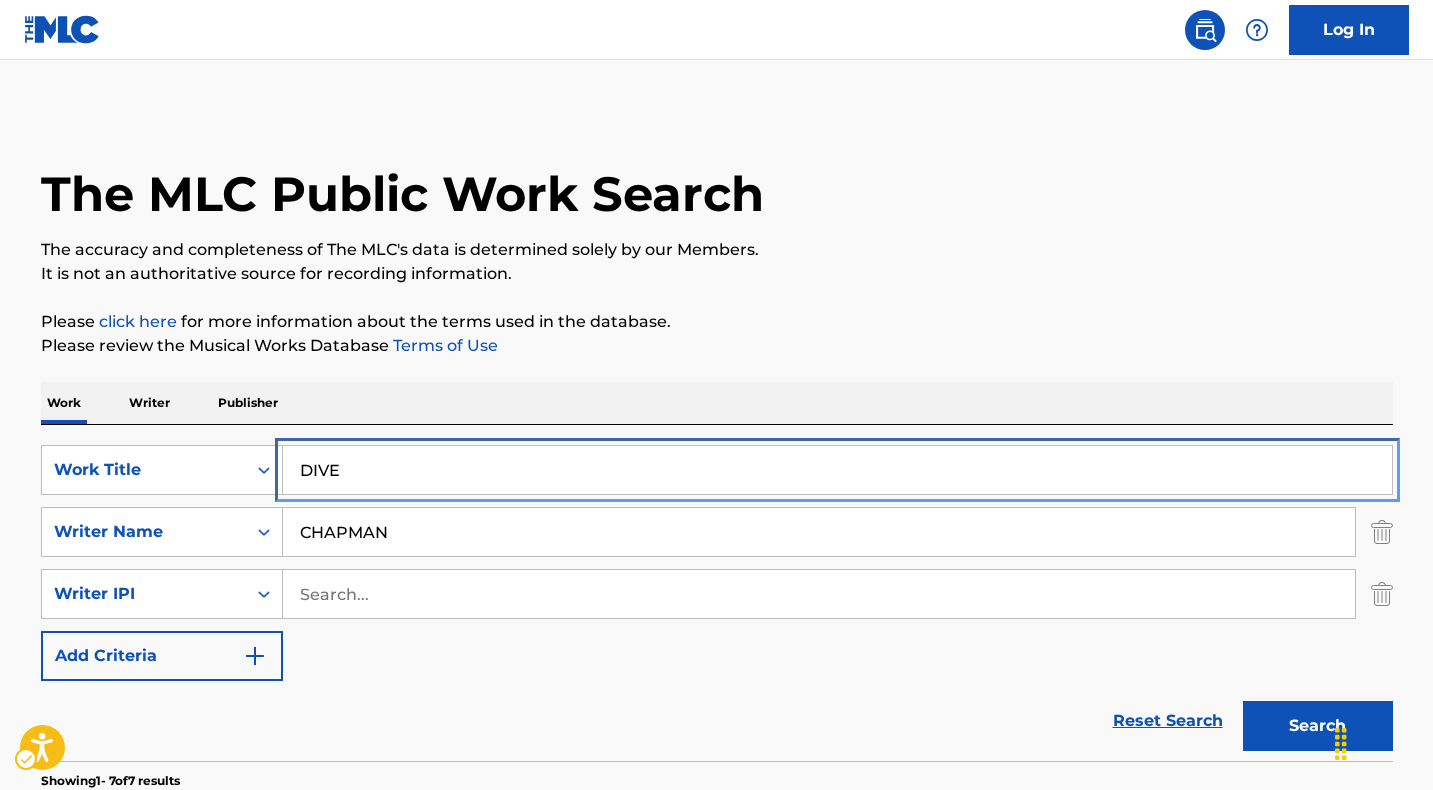click on "DIVE" at bounding box center (837, 470) 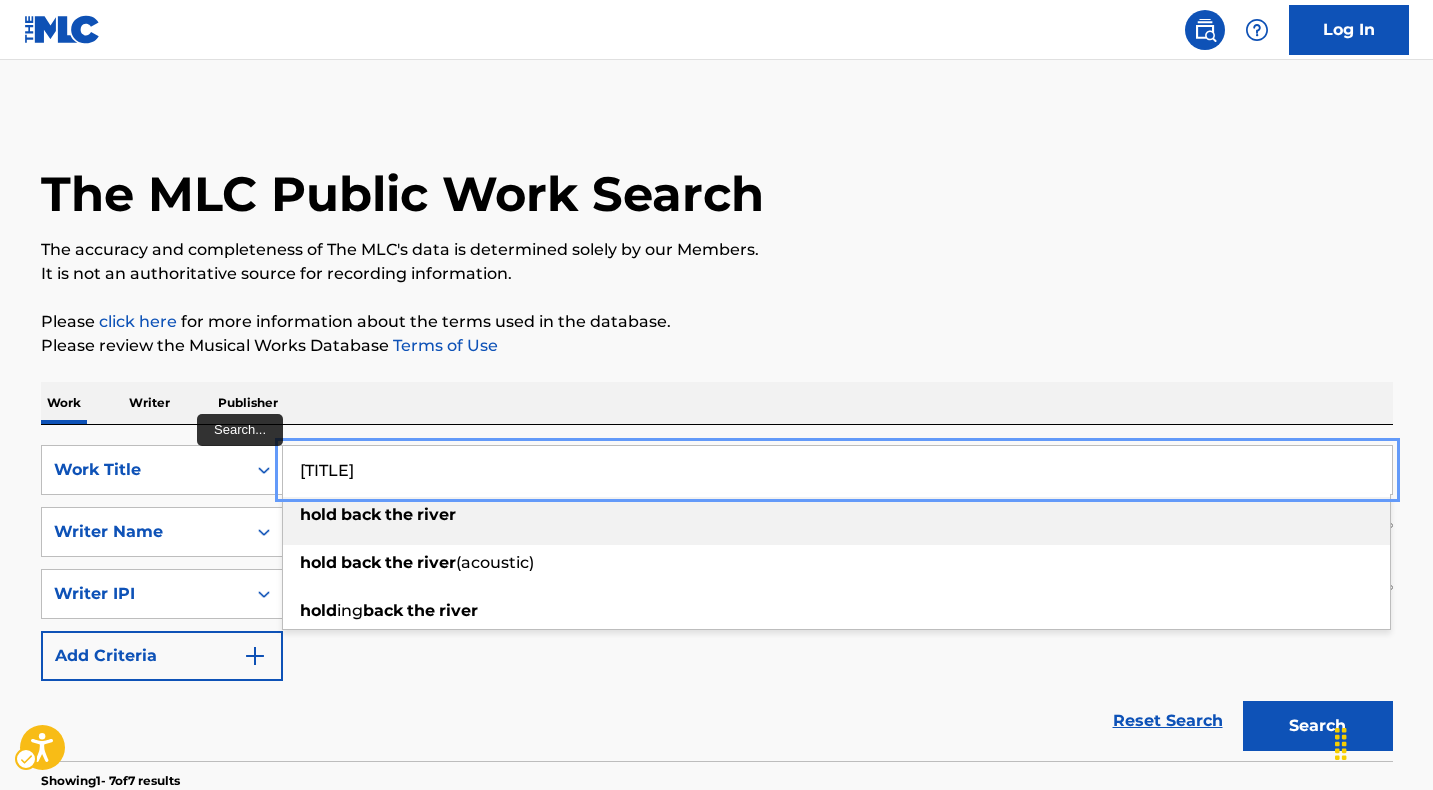 type on "[TITLE]" 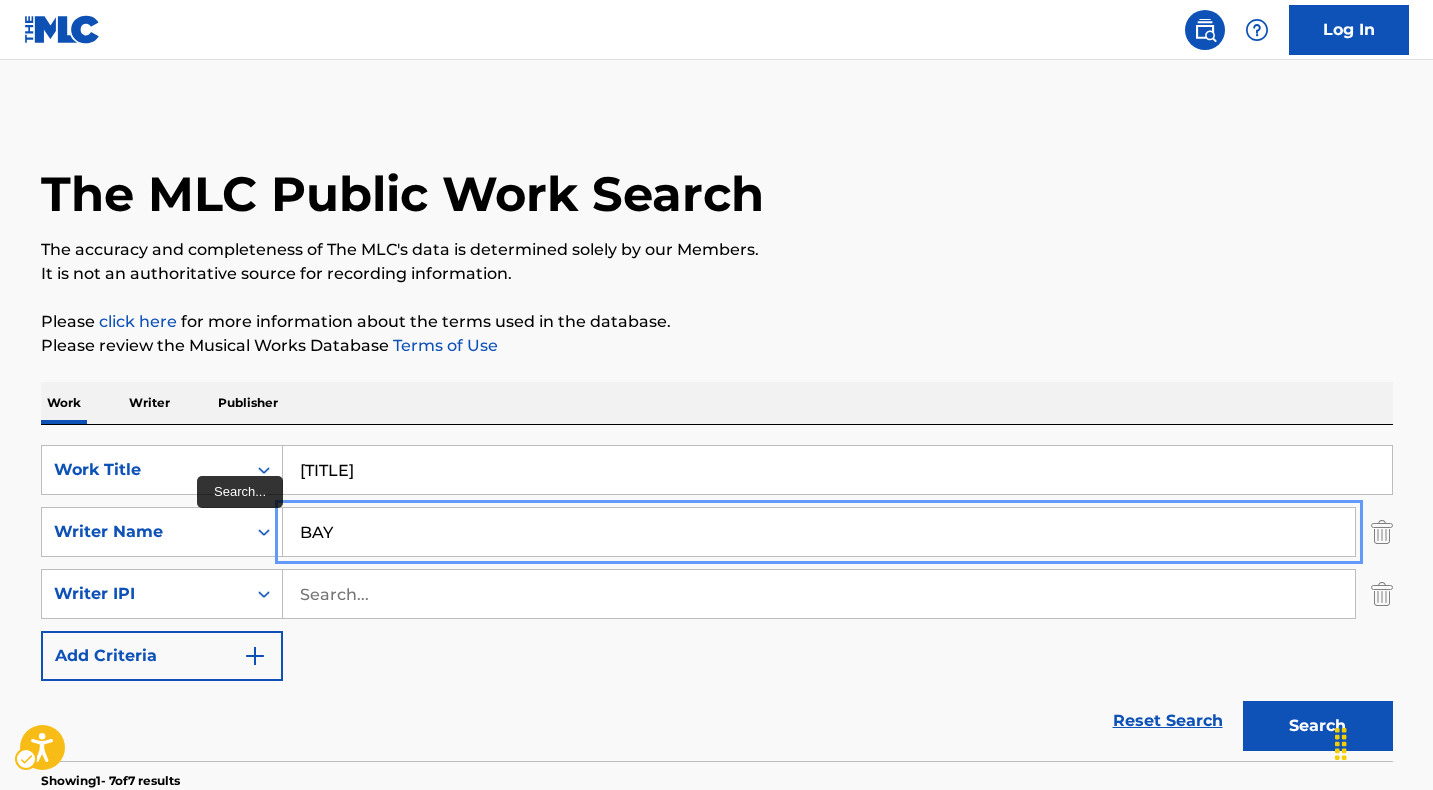 type on "BAY" 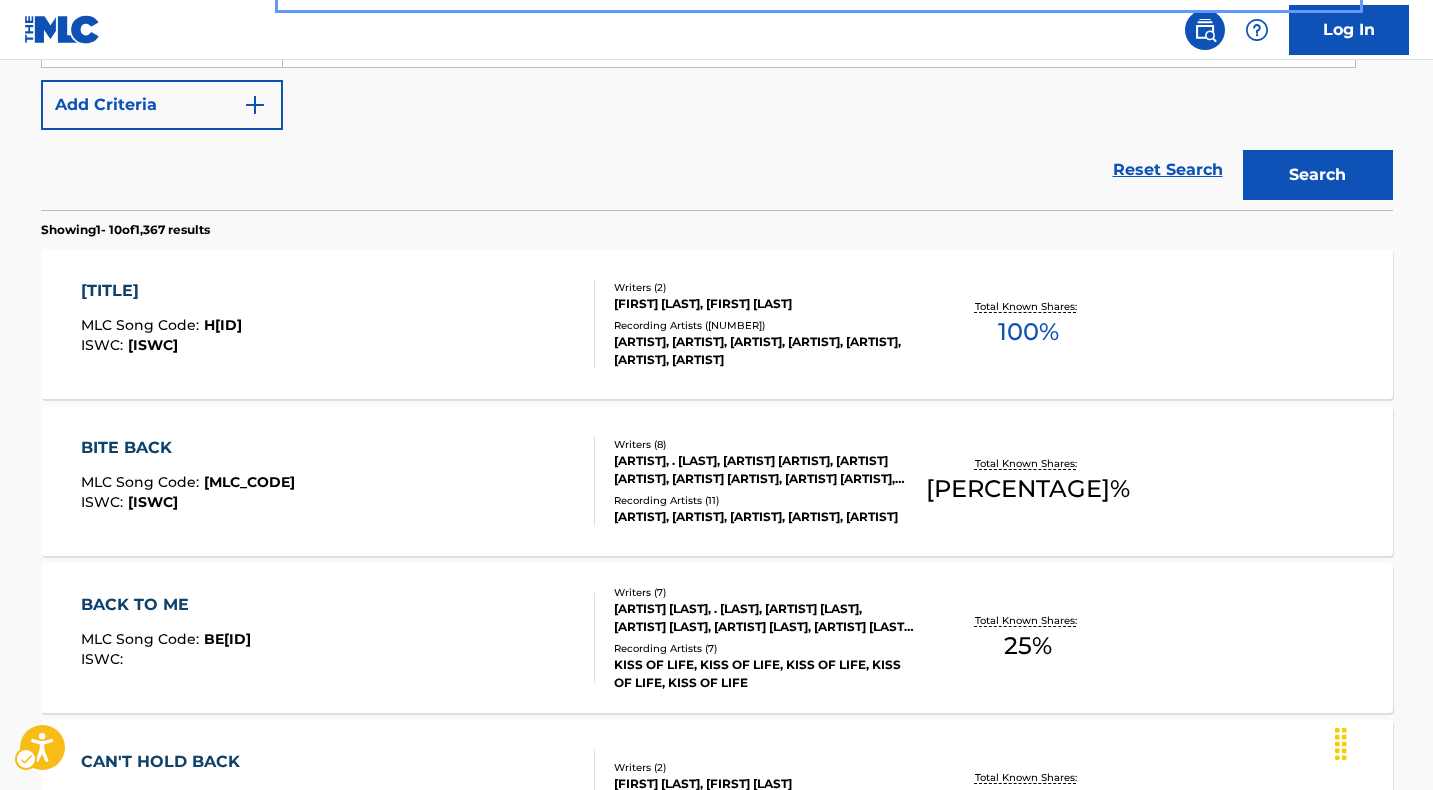 scroll, scrollTop: 553, scrollLeft: 0, axis: vertical 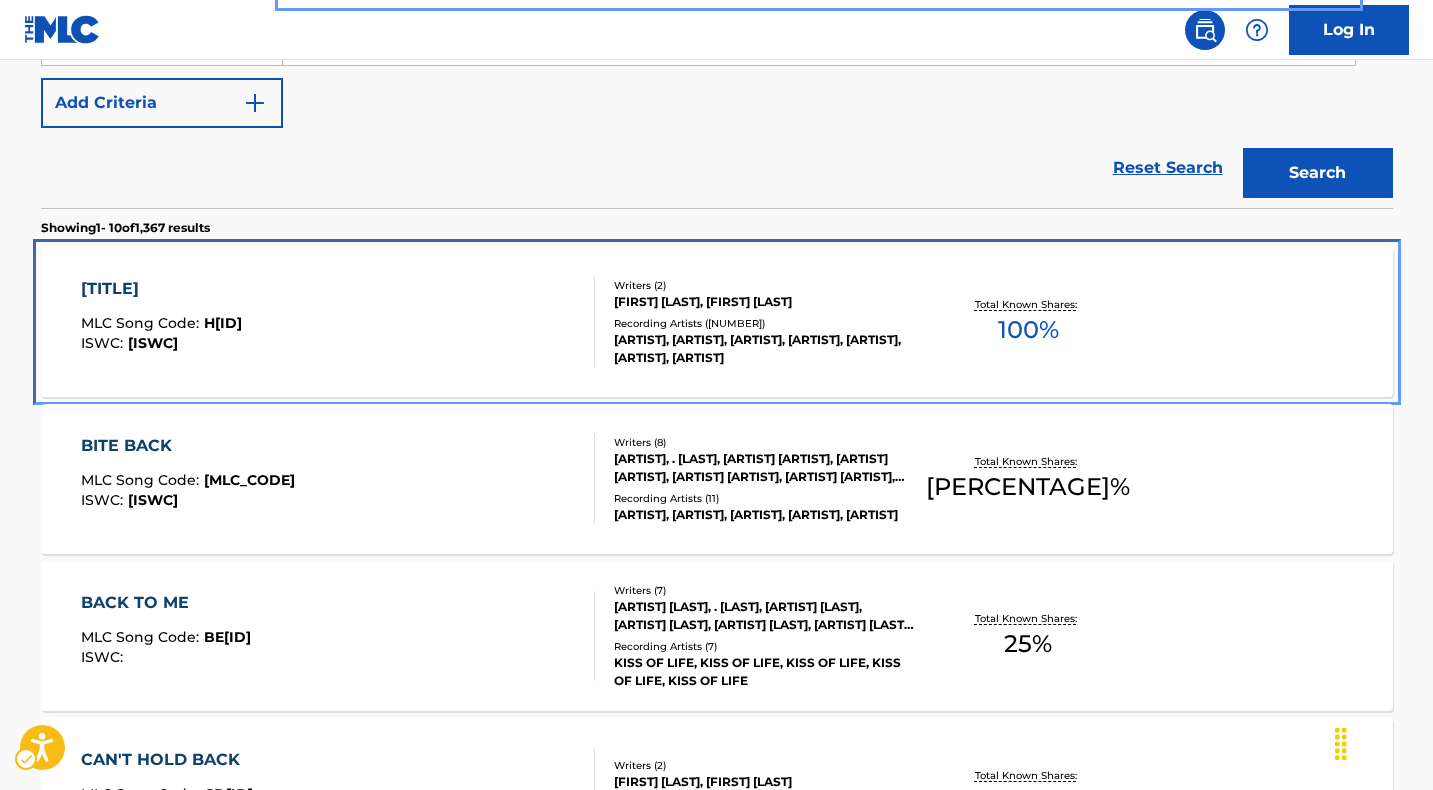 click on "[TITLE]" at bounding box center (161, 289) 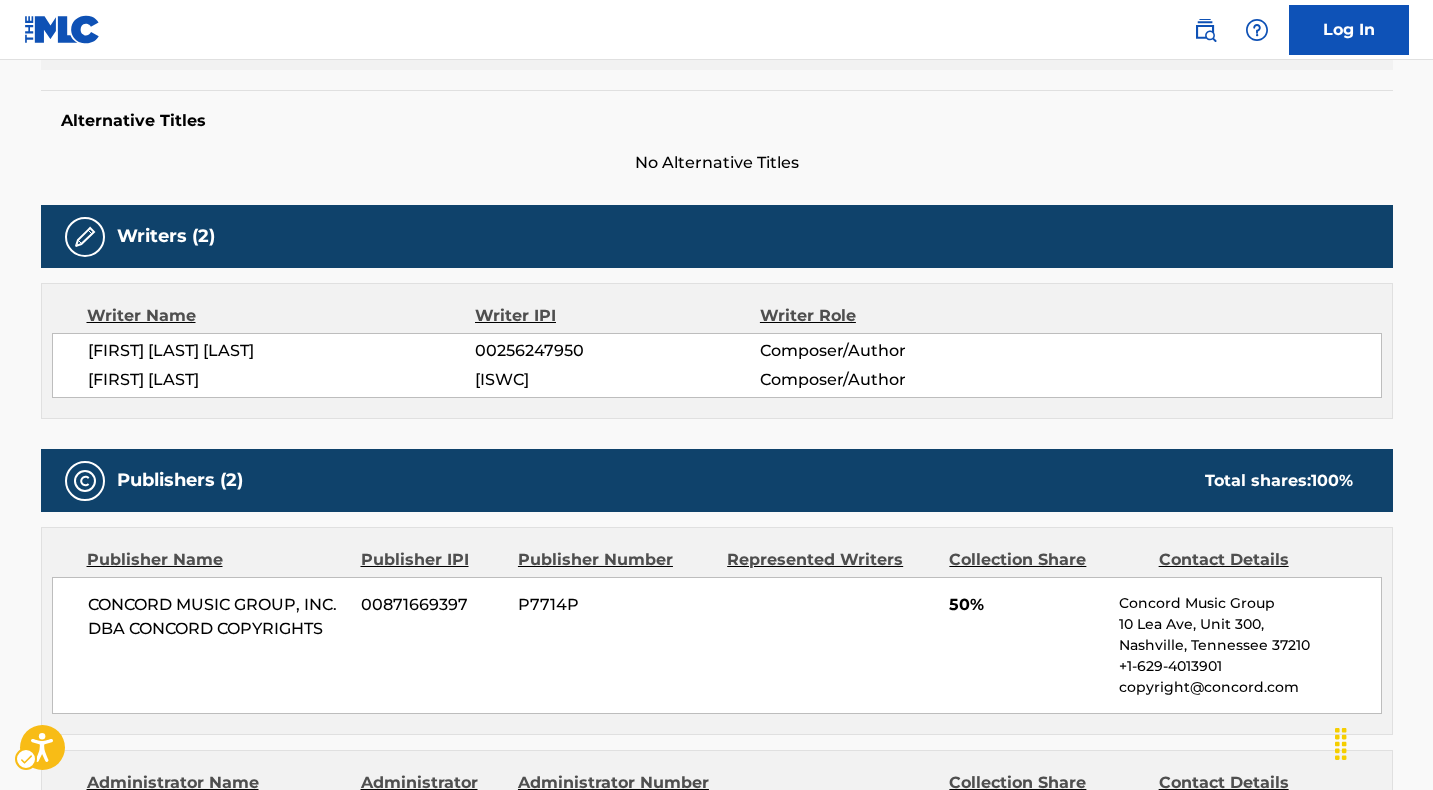 scroll, scrollTop: 105, scrollLeft: 0, axis: vertical 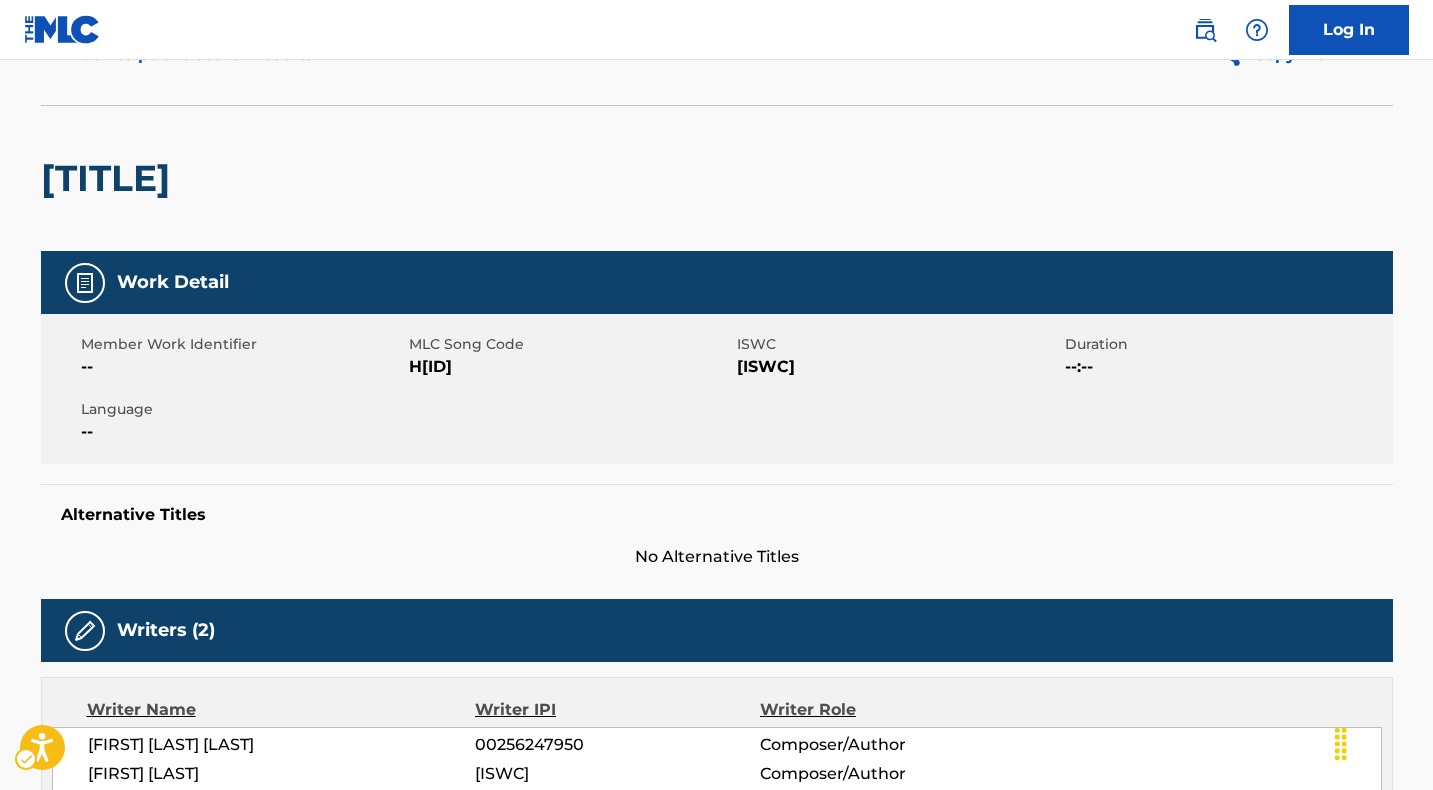 click on "MLC Song Code -  H[ID]" at bounding box center (570, 367) 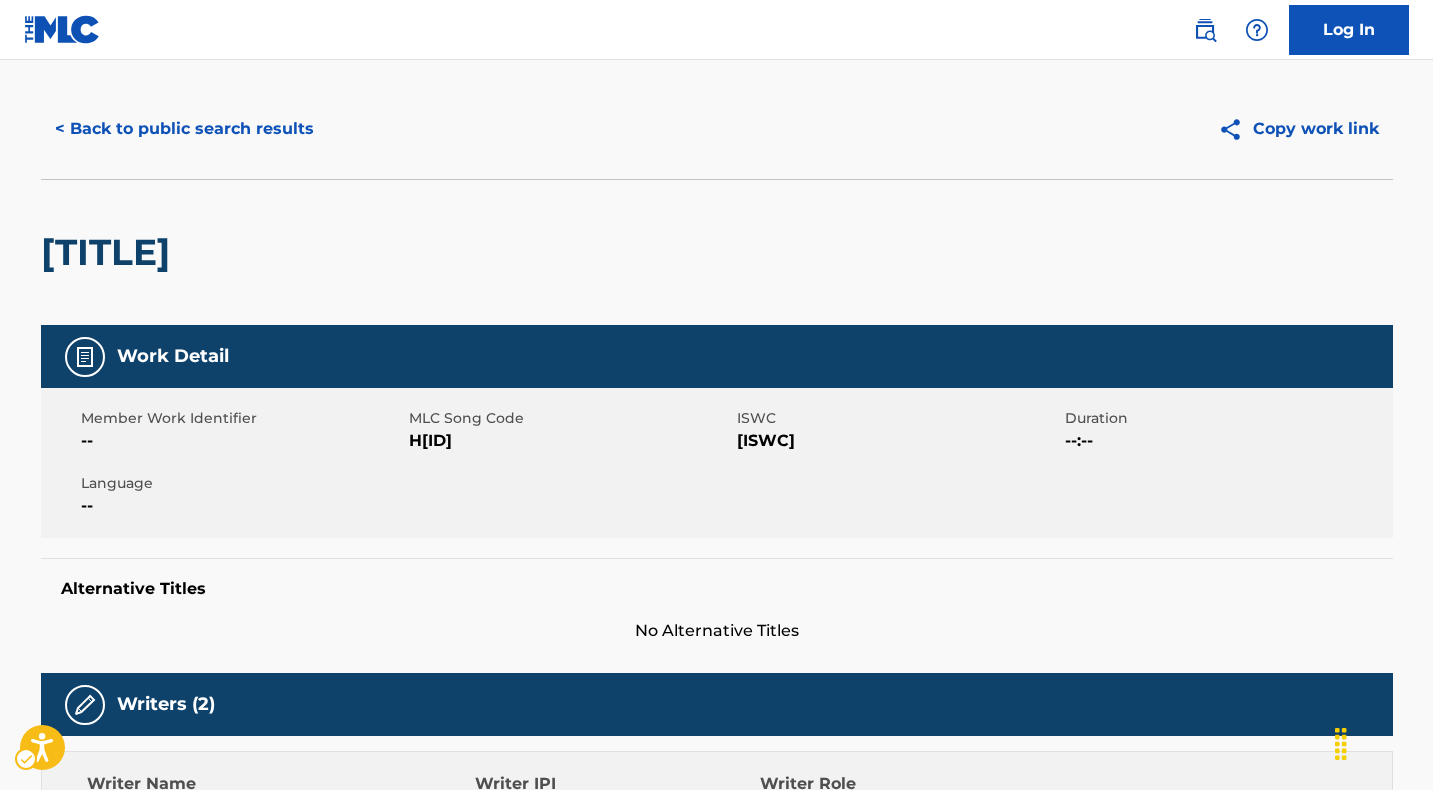scroll, scrollTop: 0, scrollLeft: 0, axis: both 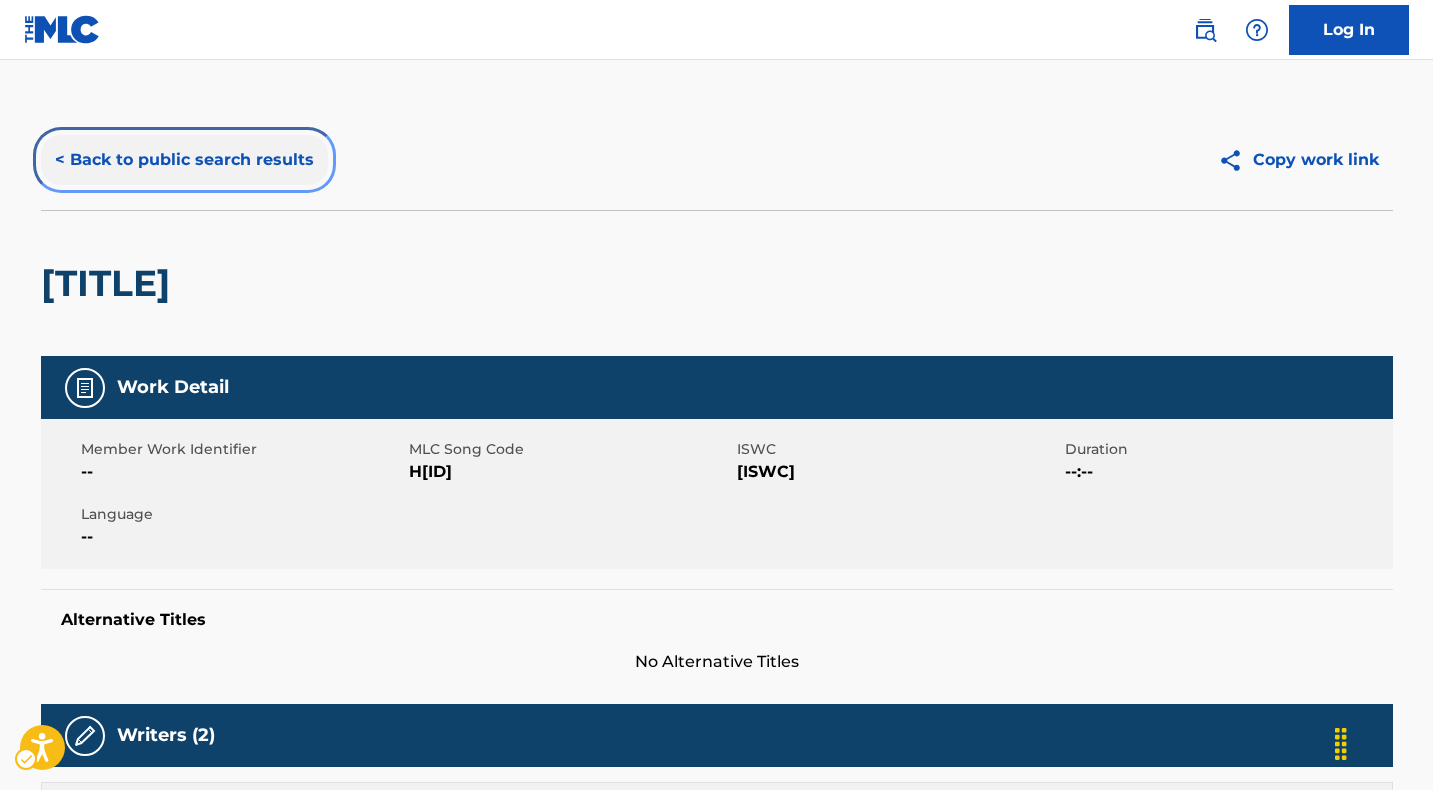 click on "< Back to public search results" at bounding box center [184, 160] 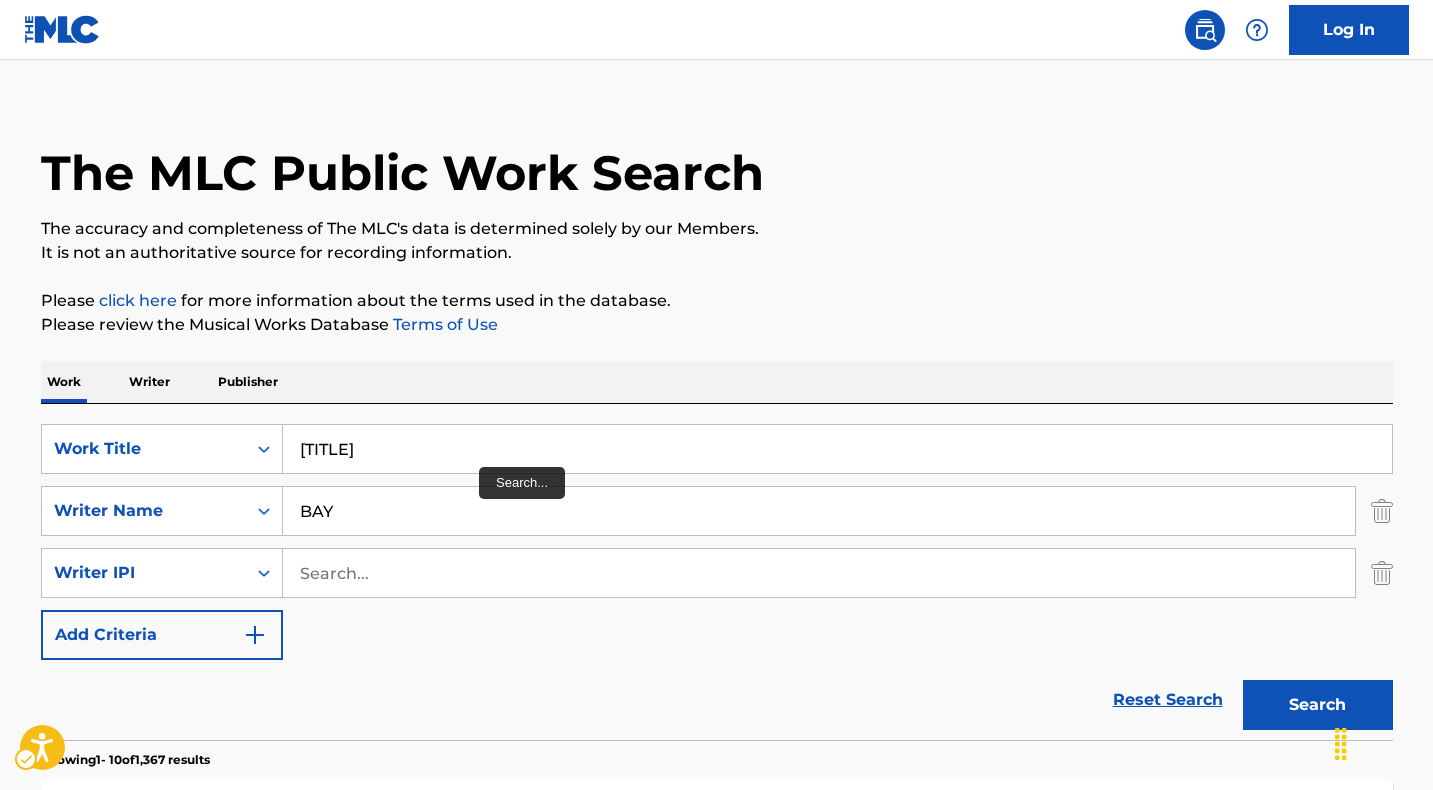 scroll, scrollTop: 0, scrollLeft: 0, axis: both 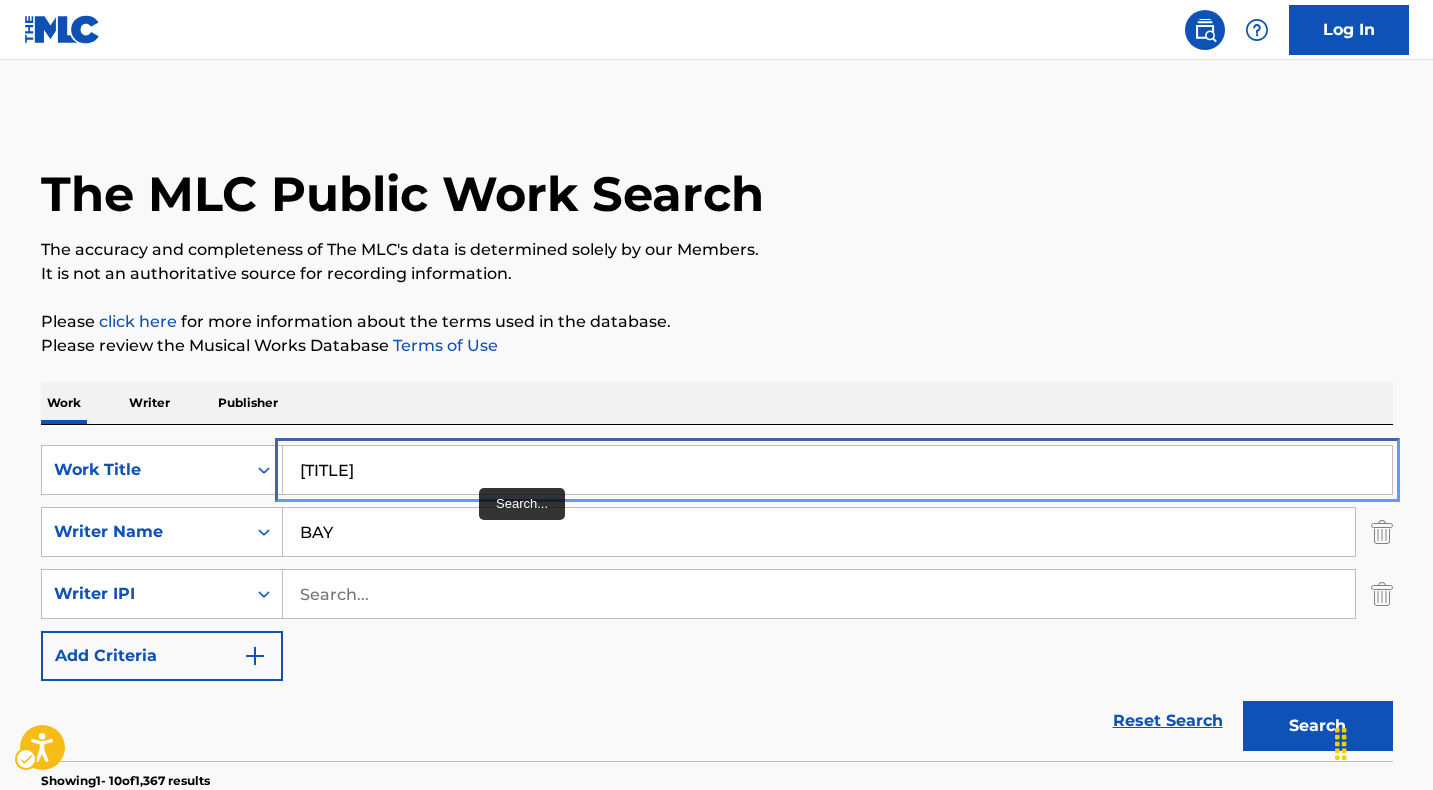 click on "[TITLE]" at bounding box center (837, 470) 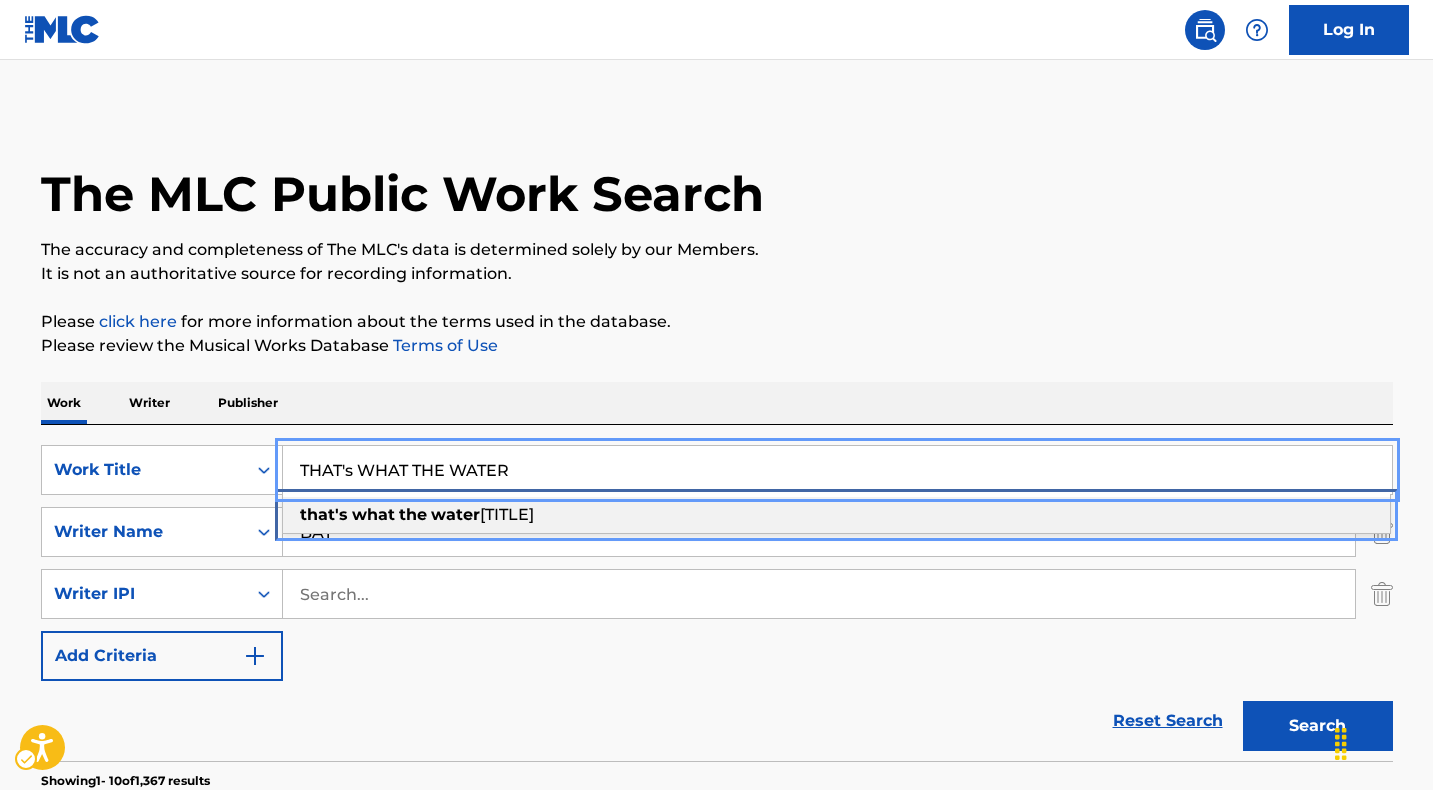 click on "water" at bounding box center (455, 514) 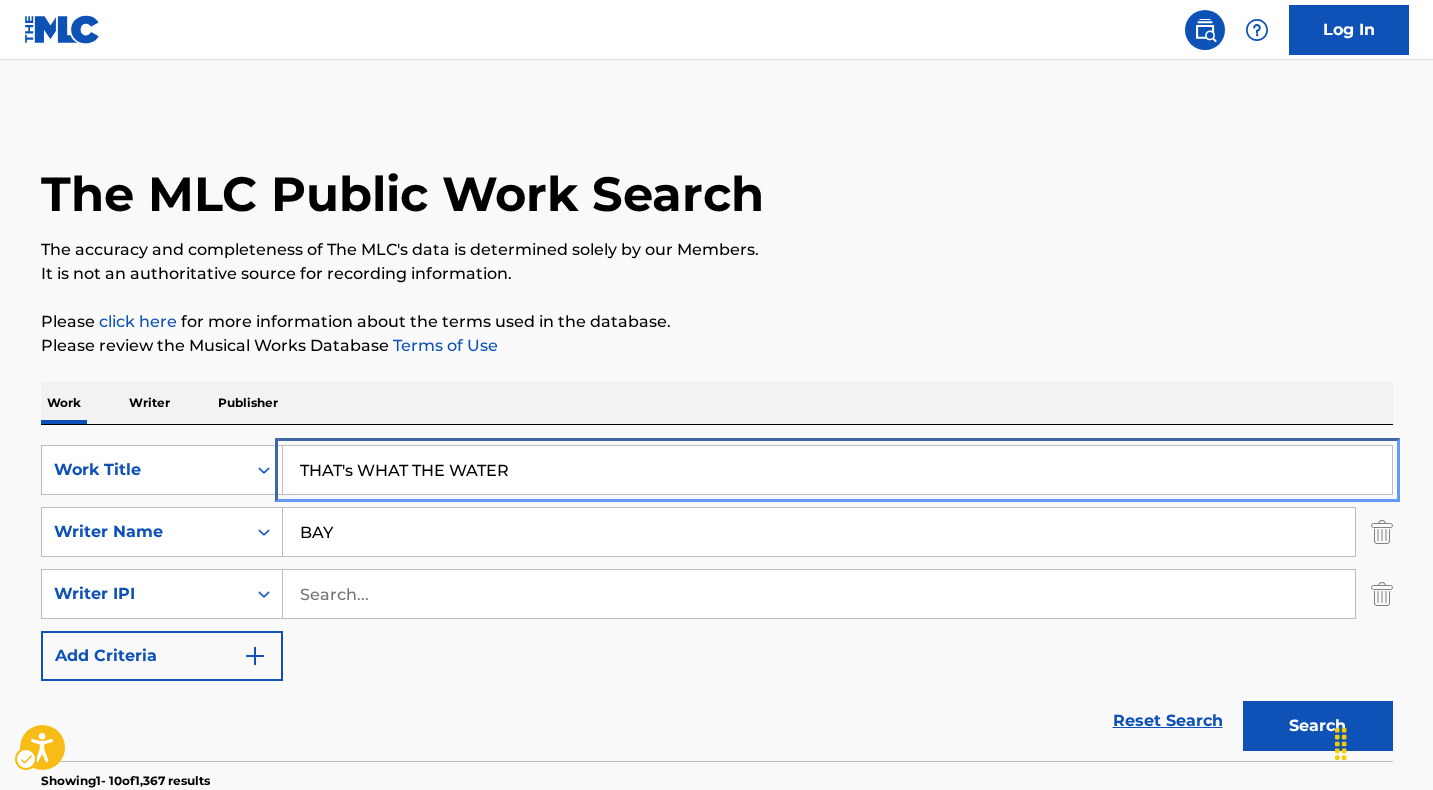 type on "[TITLE]" 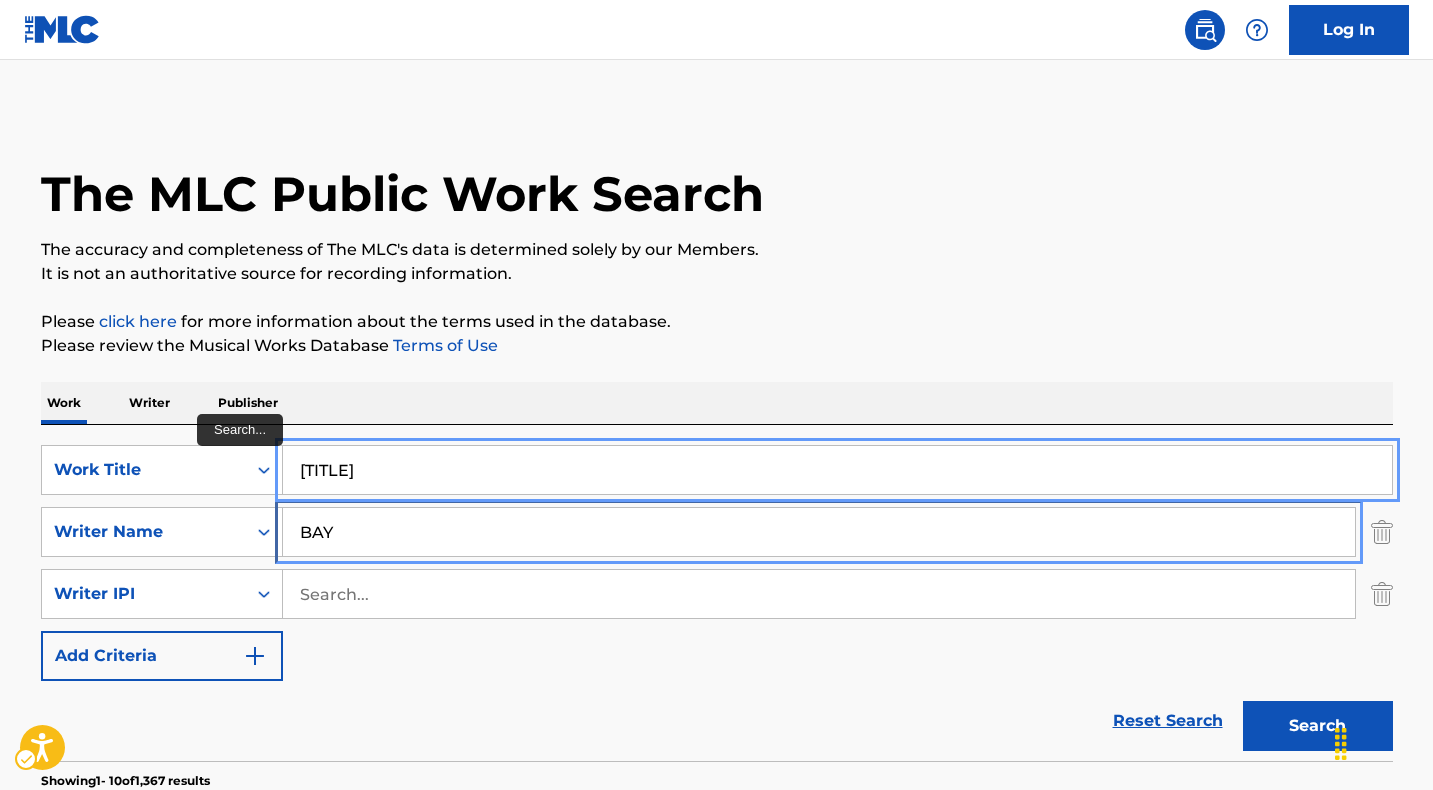 click on "BAY" at bounding box center (819, 532) 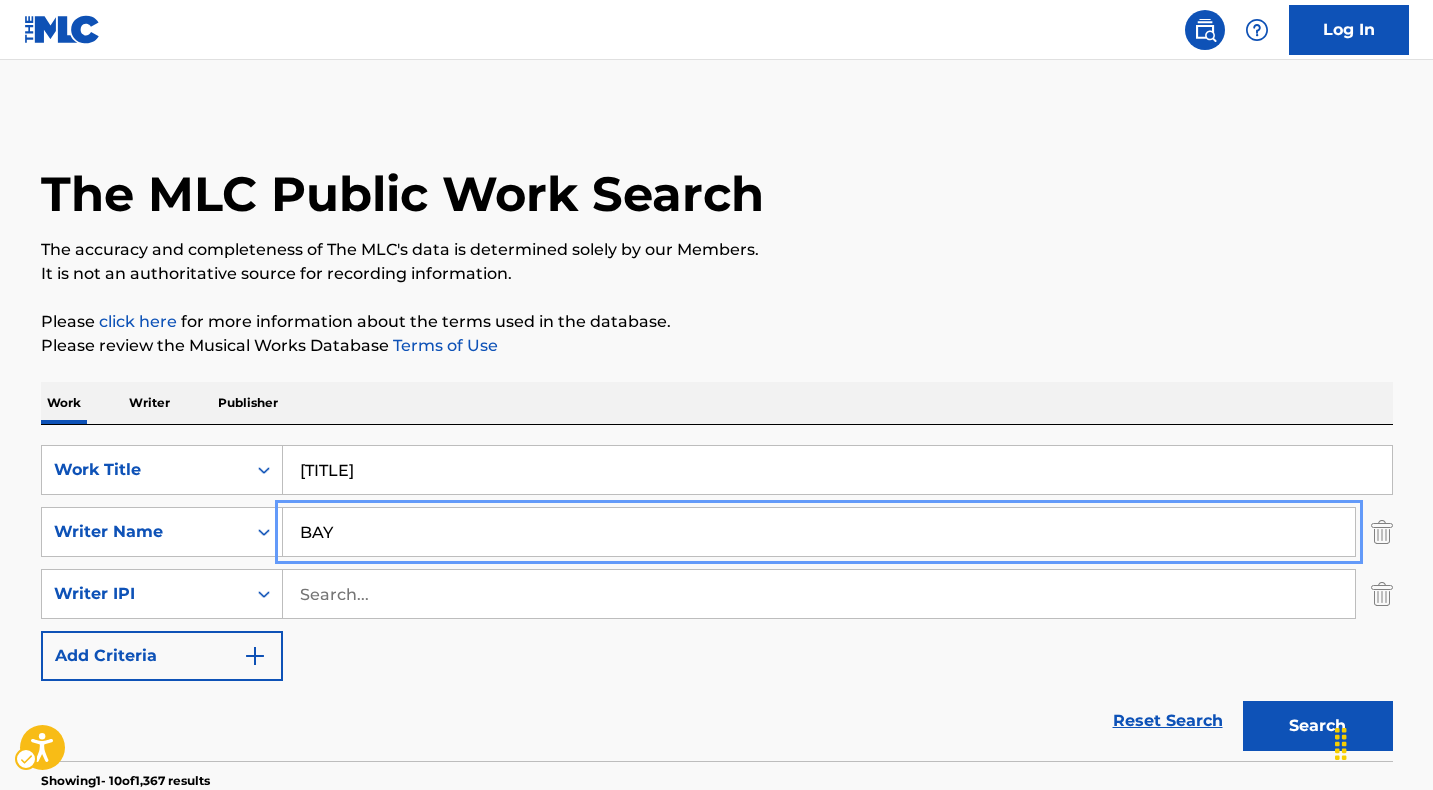 click on "BAY" at bounding box center (819, 532) 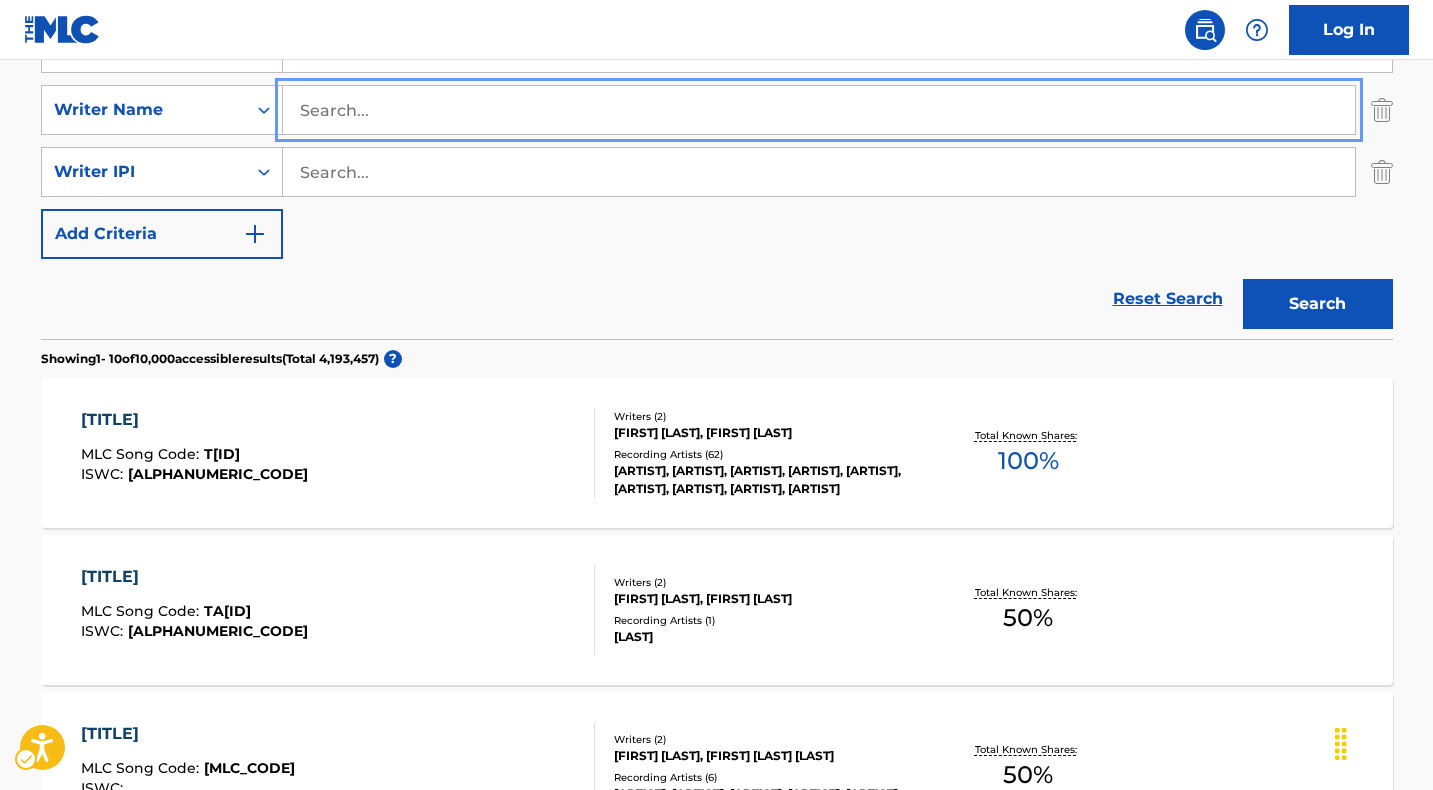 scroll, scrollTop: 423, scrollLeft: 0, axis: vertical 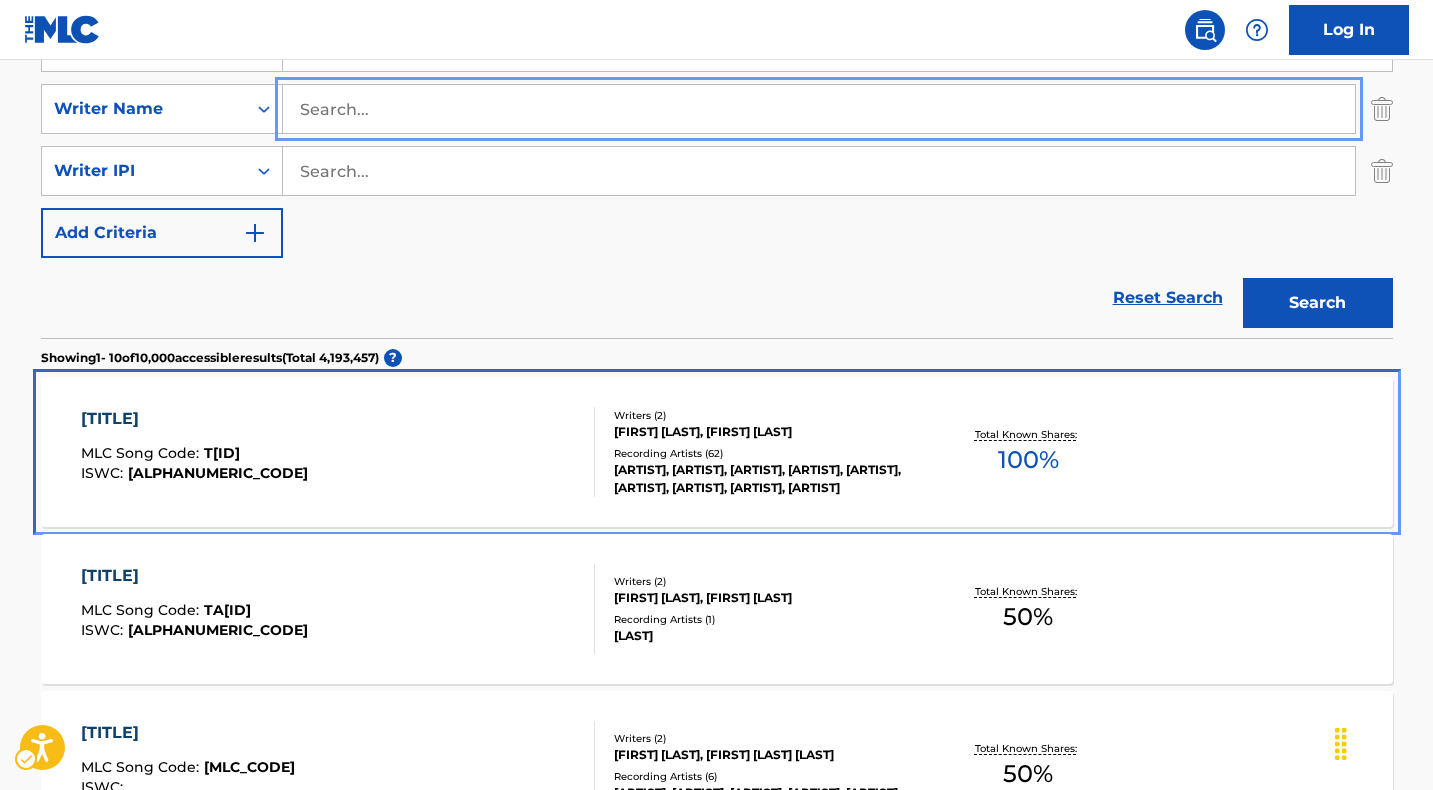 click on "[TITLE]" at bounding box center [194, 419] 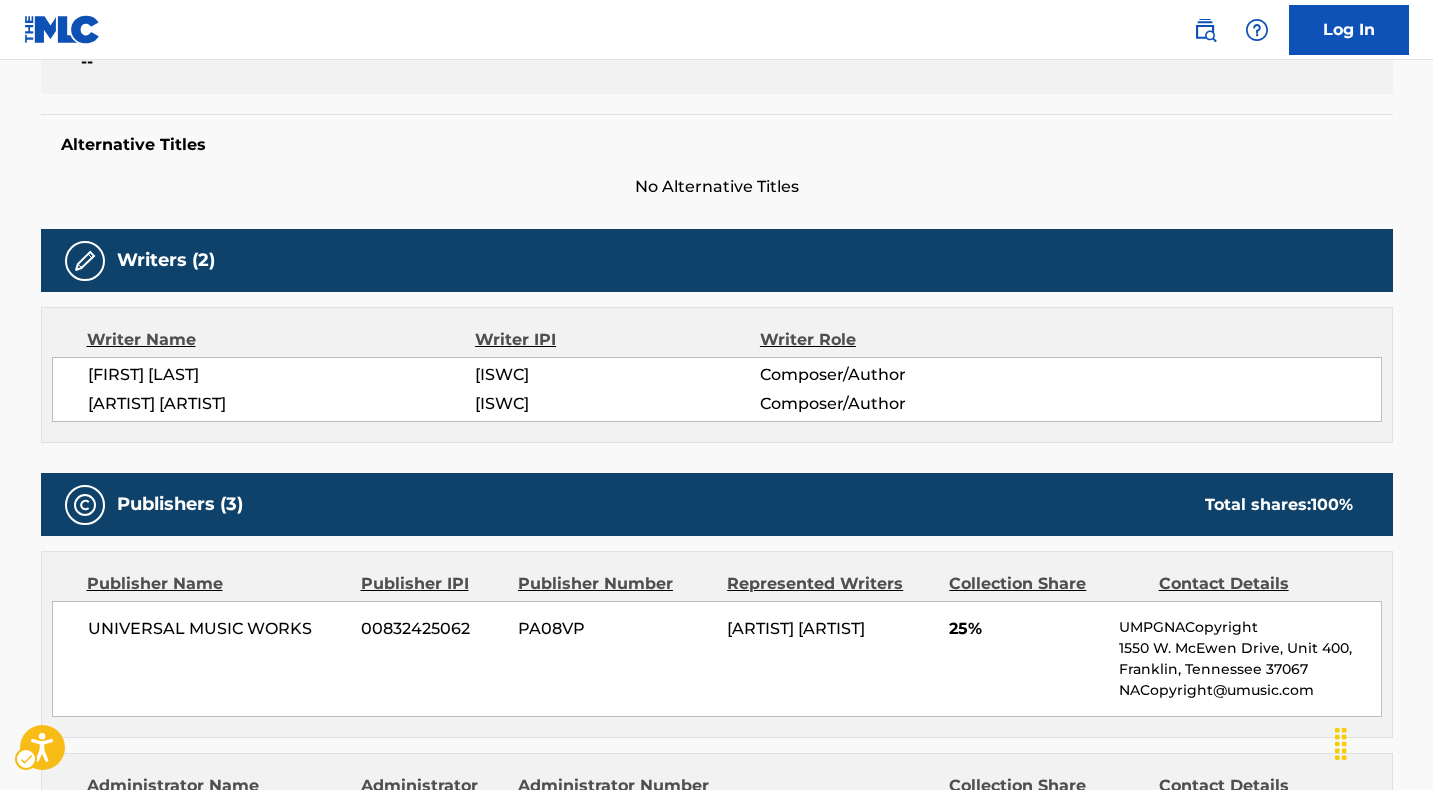 scroll, scrollTop: 0, scrollLeft: 0, axis: both 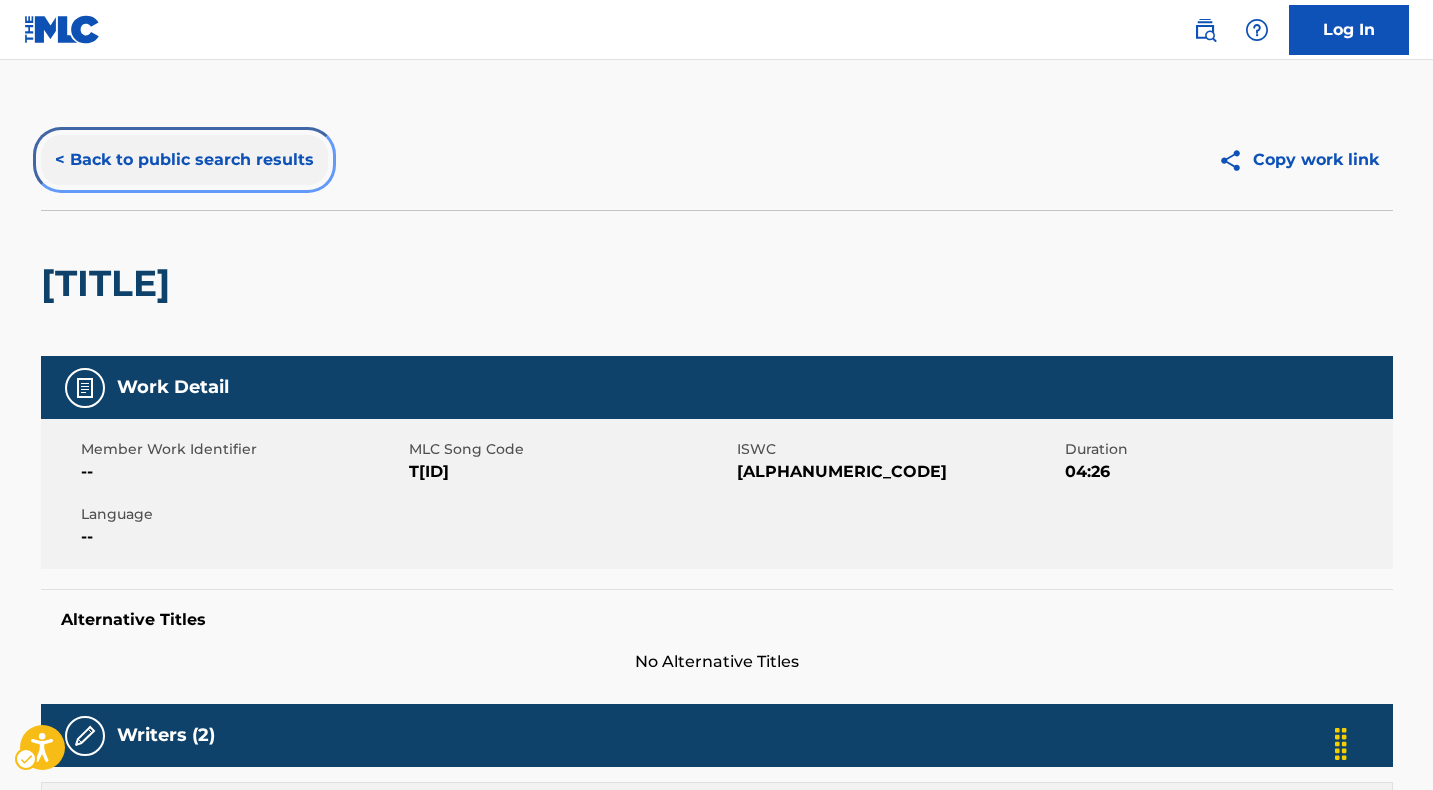 click on "< Back to public search results" at bounding box center [184, 160] 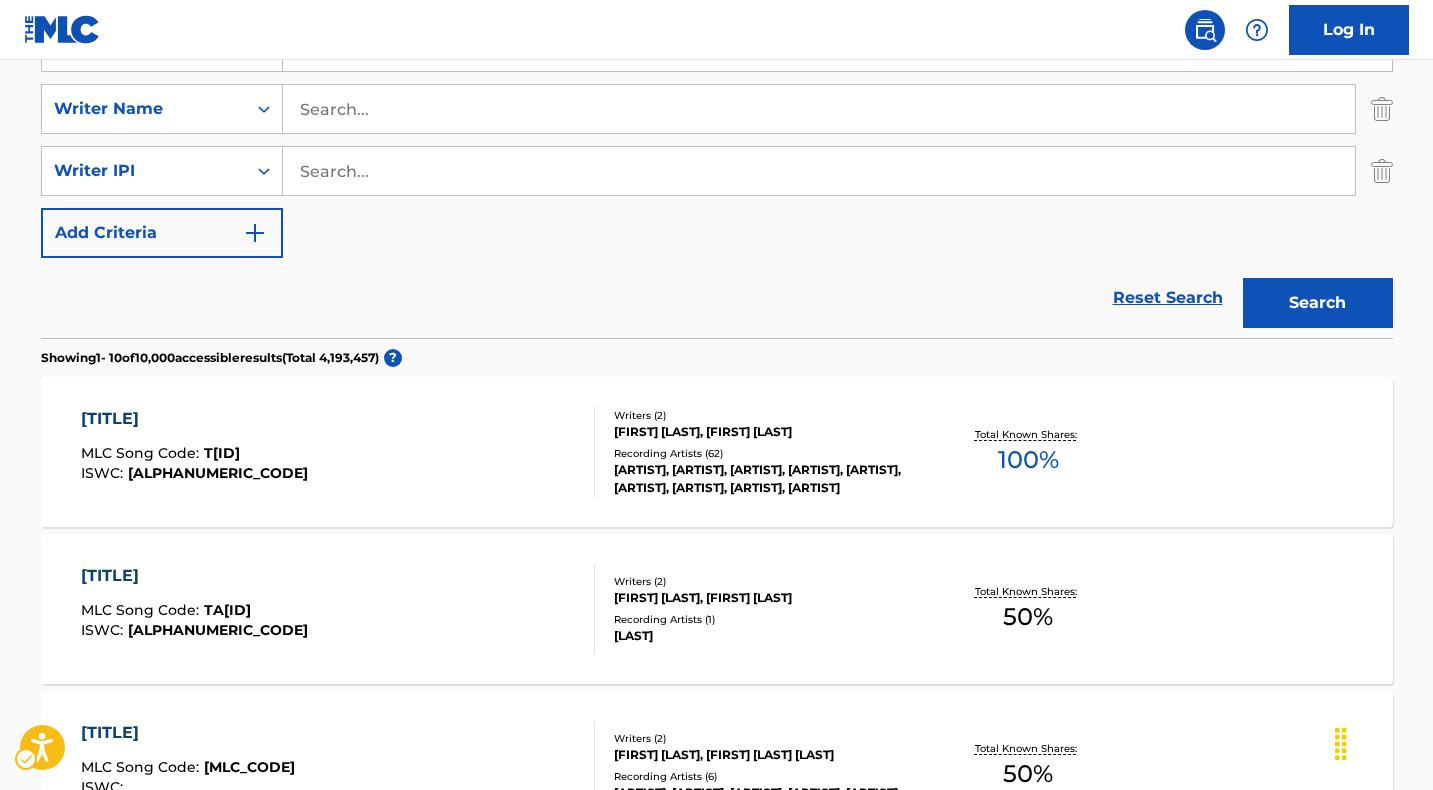 scroll, scrollTop: 0, scrollLeft: 0, axis: both 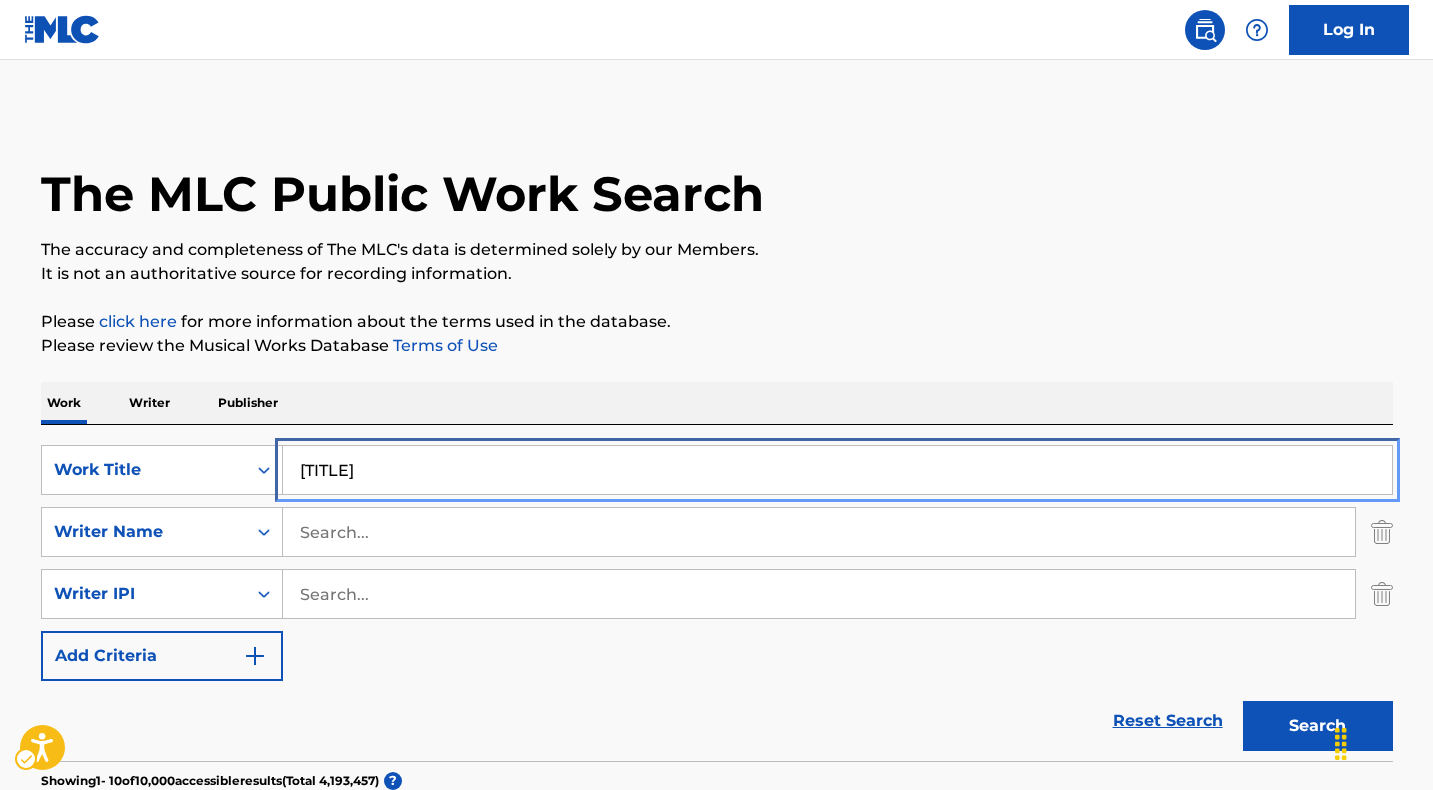 click on "[TITLE]" at bounding box center (837, 470) 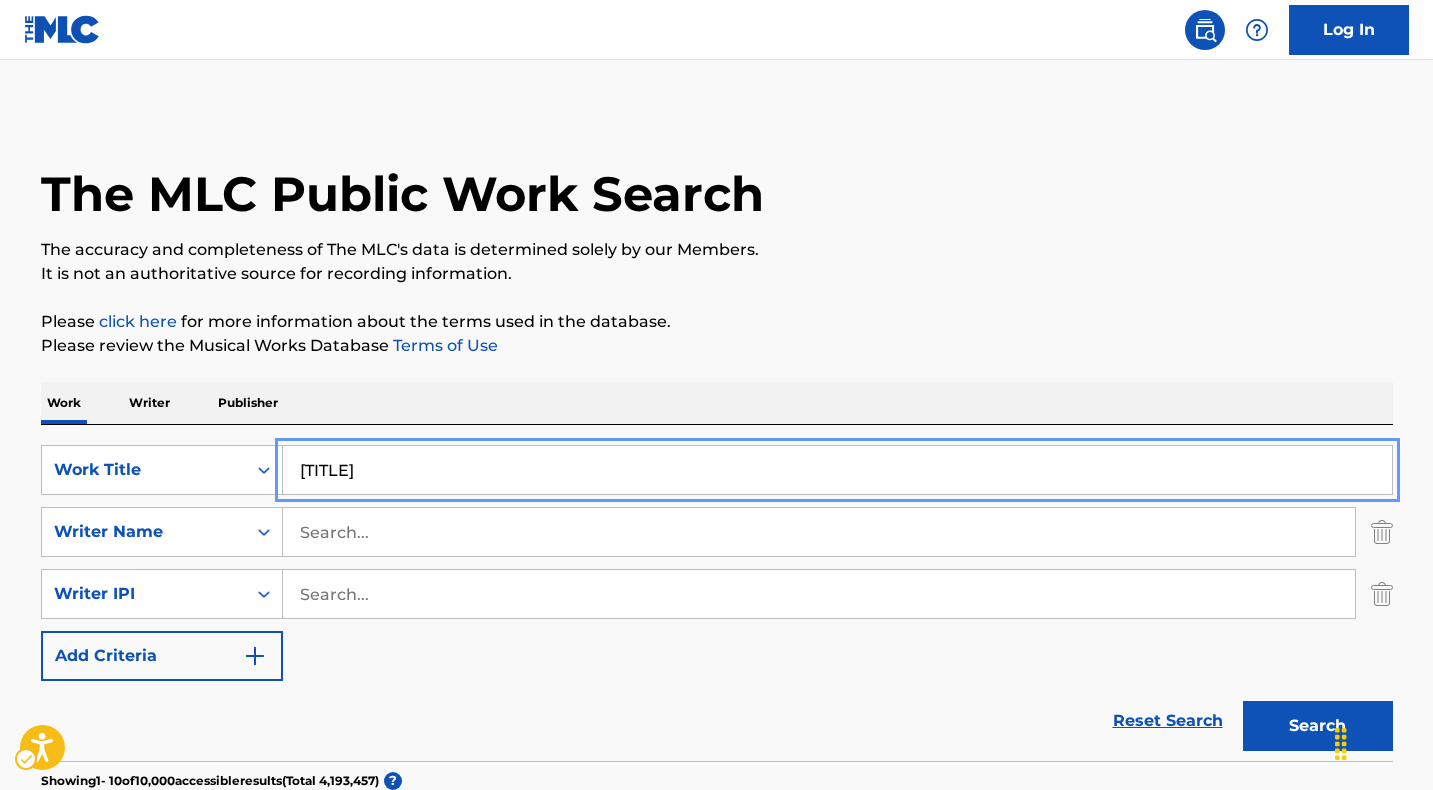 click on "[TITLE]" at bounding box center [837, 470] 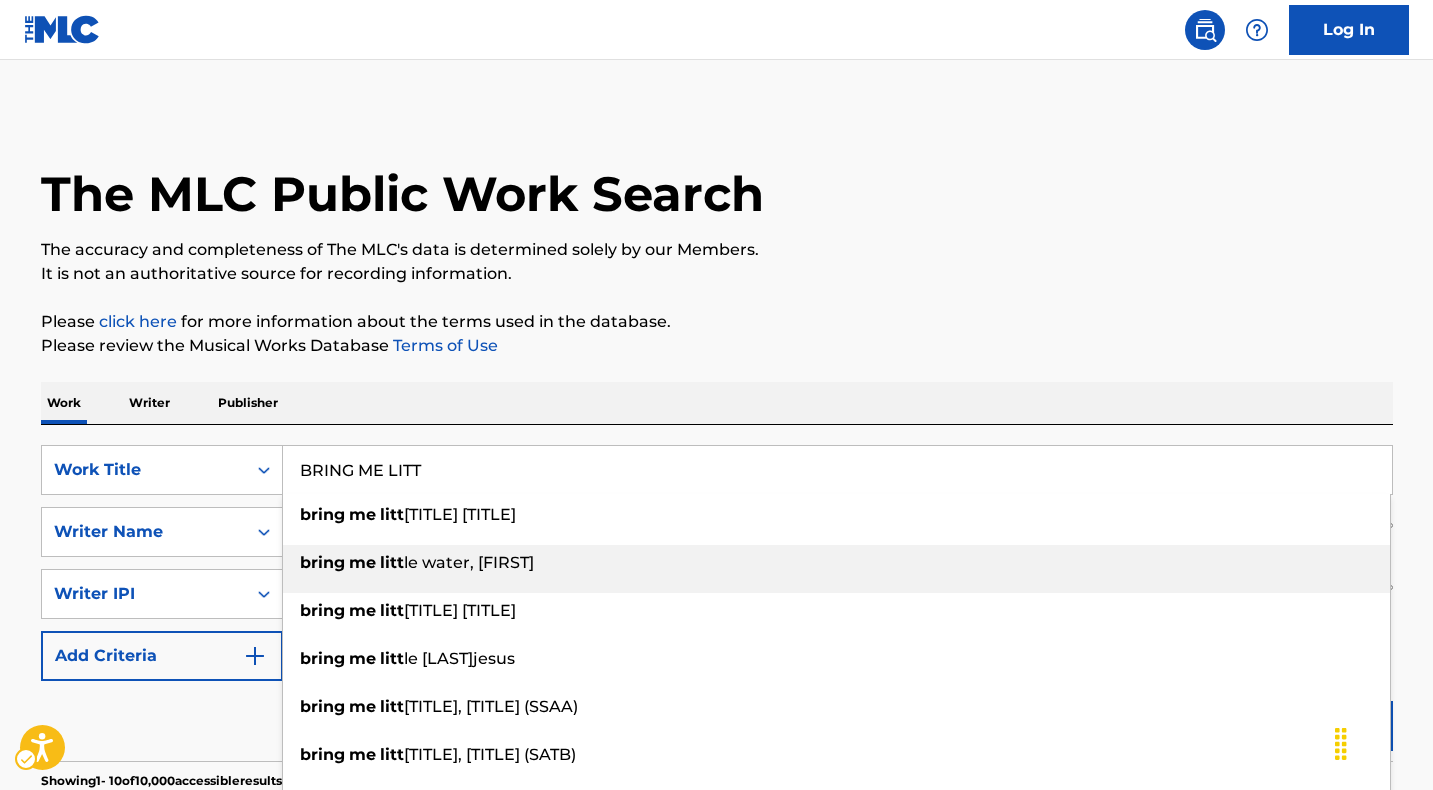 click on "le water, [FIRST]" at bounding box center [469, 562] 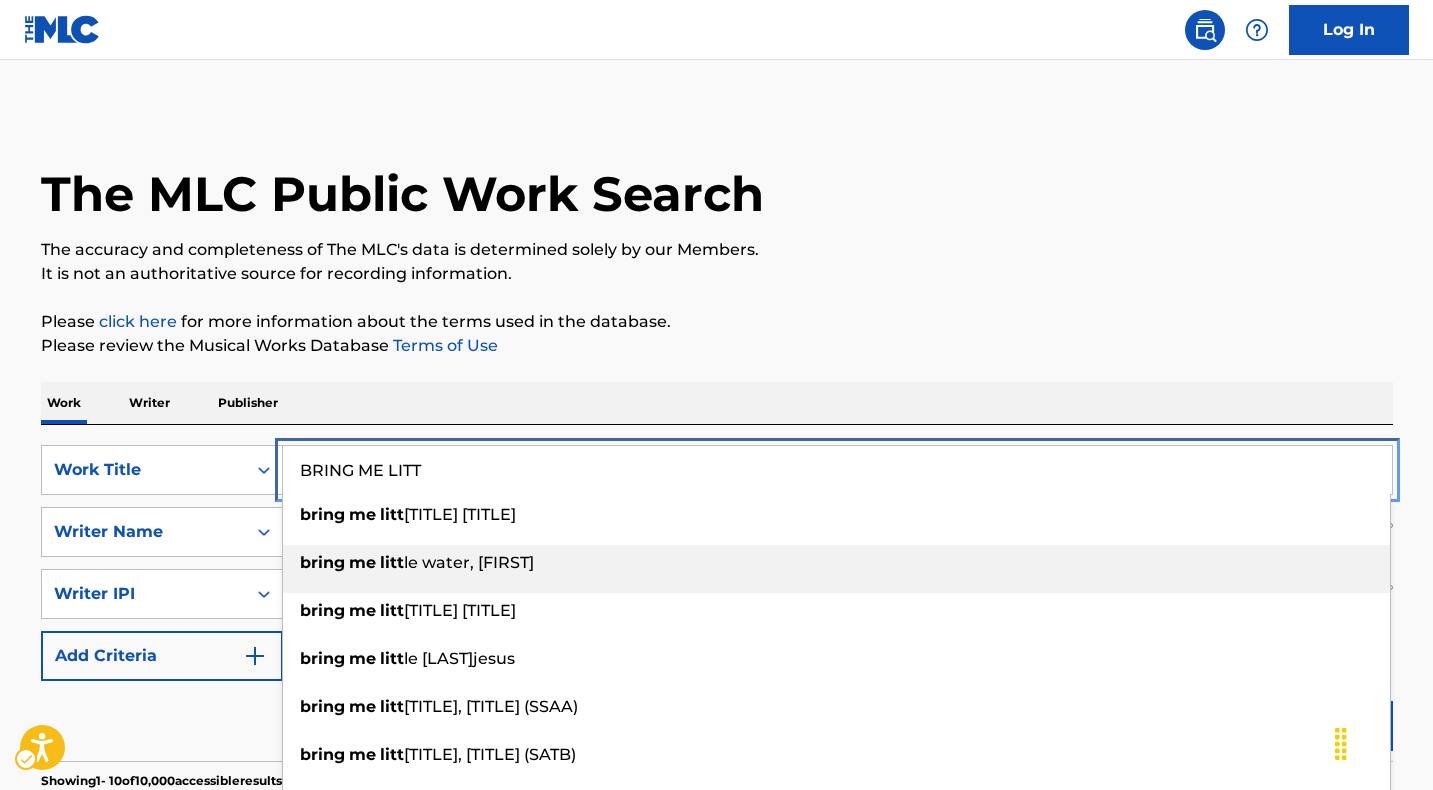type on "bring me little water, [LAST]" 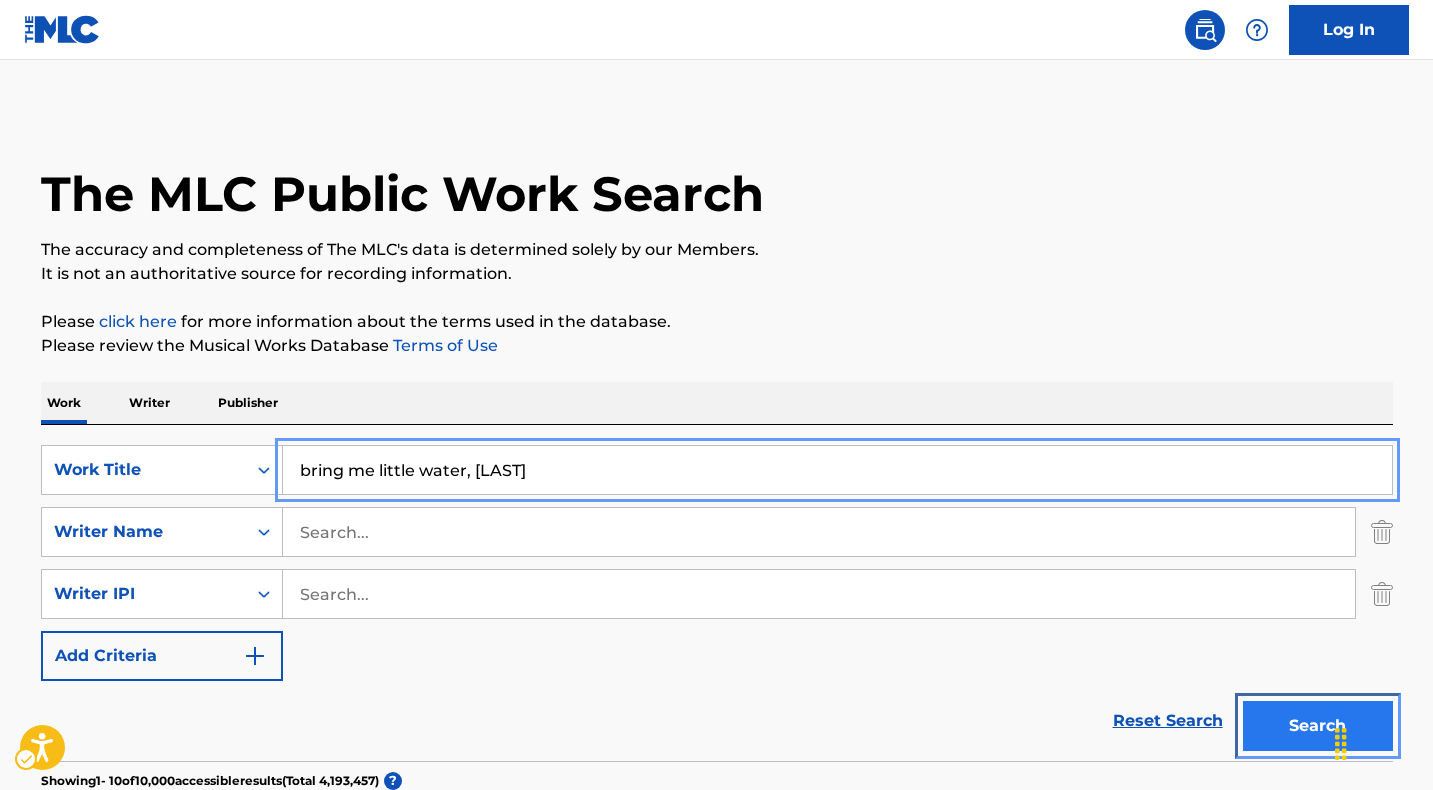 click on "Search" at bounding box center [1318, 726] 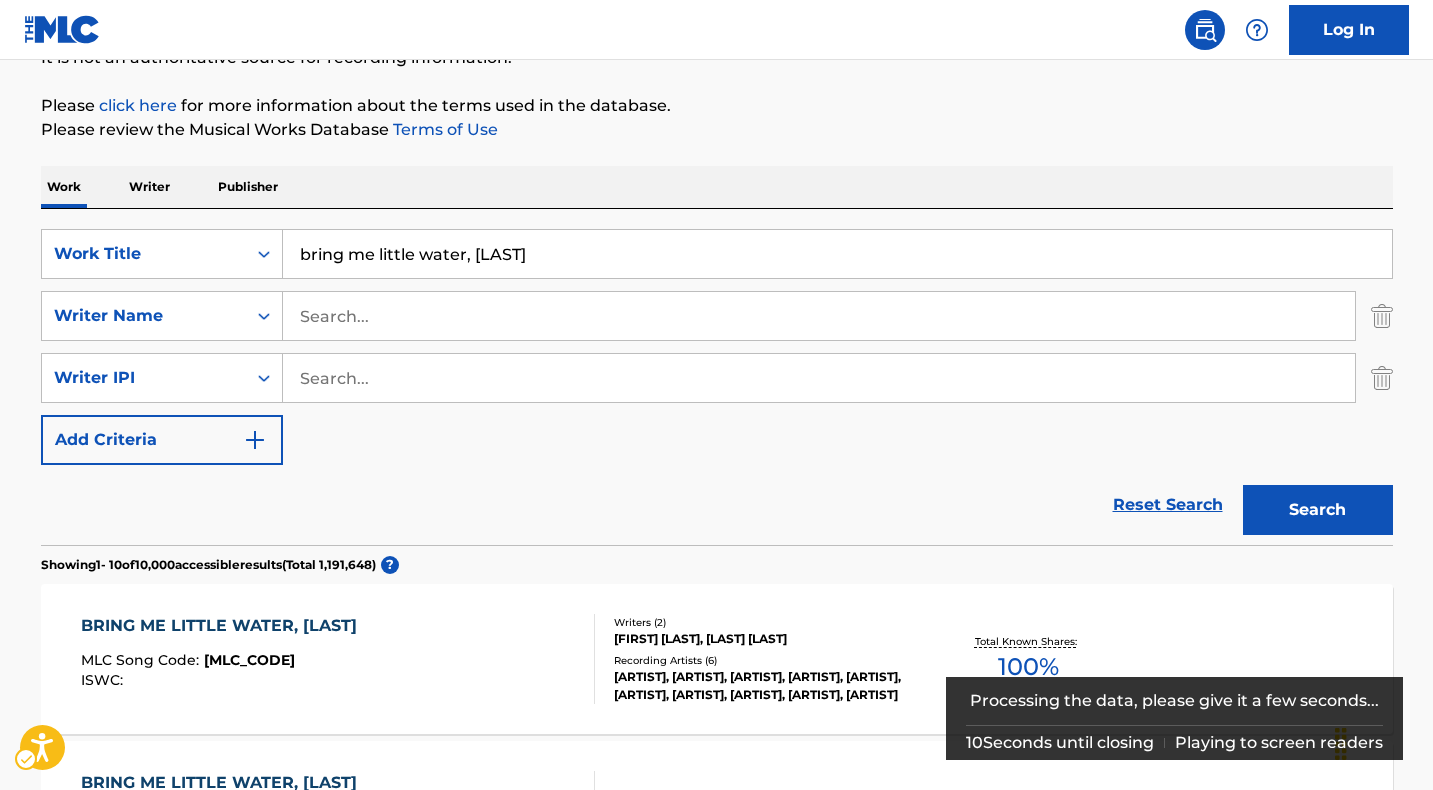scroll, scrollTop: 218, scrollLeft: 0, axis: vertical 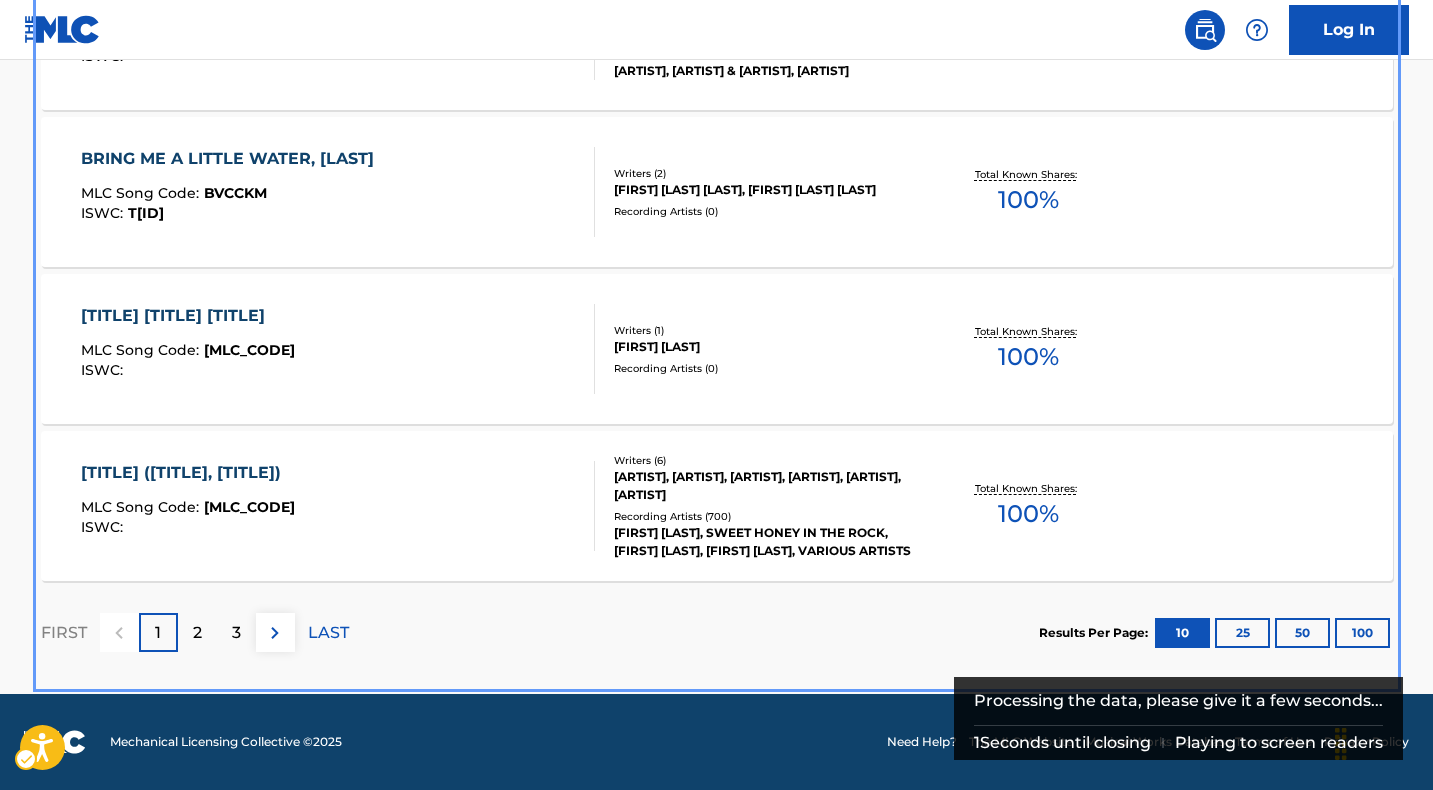 click on "2" at bounding box center [197, 633] 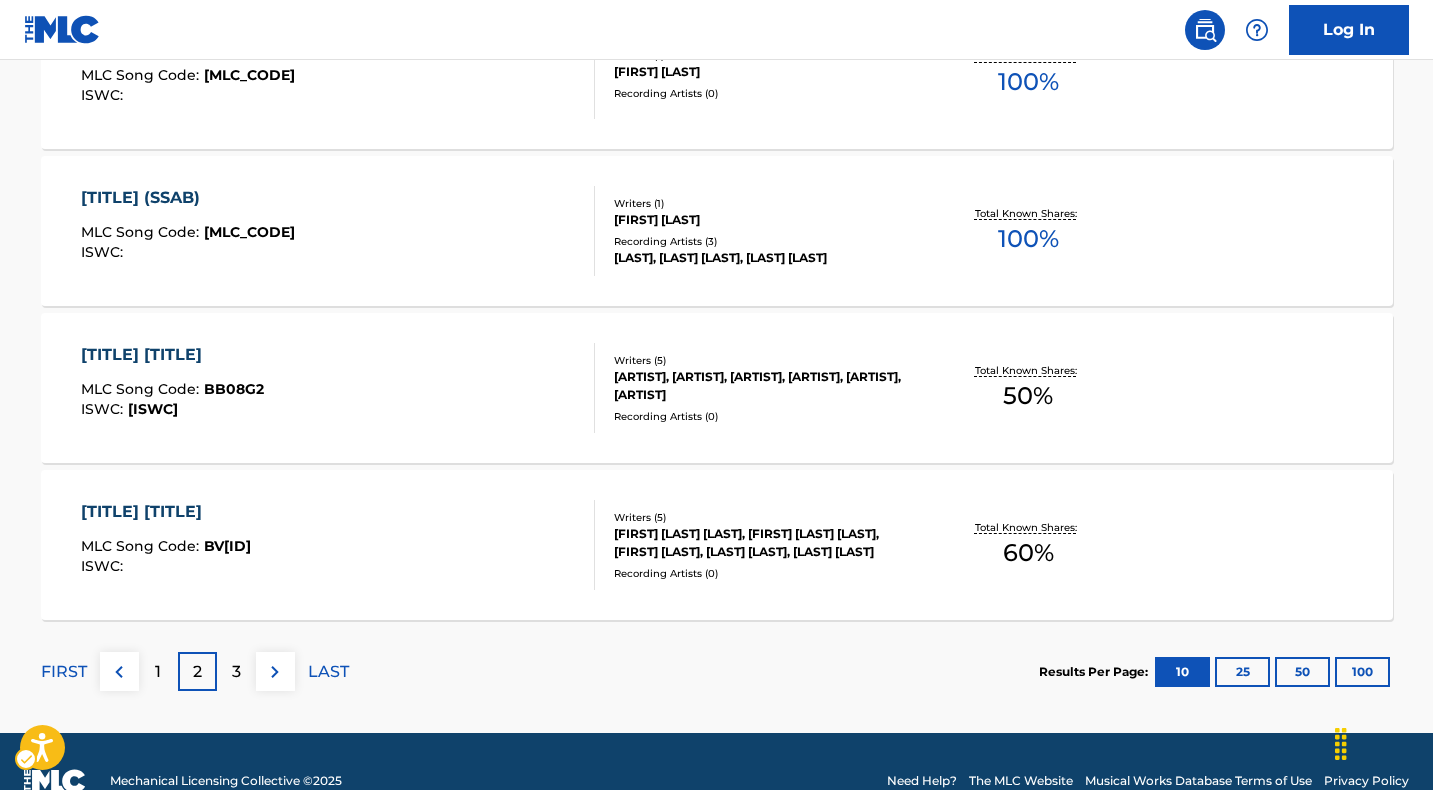 scroll, scrollTop: 1782, scrollLeft: 0, axis: vertical 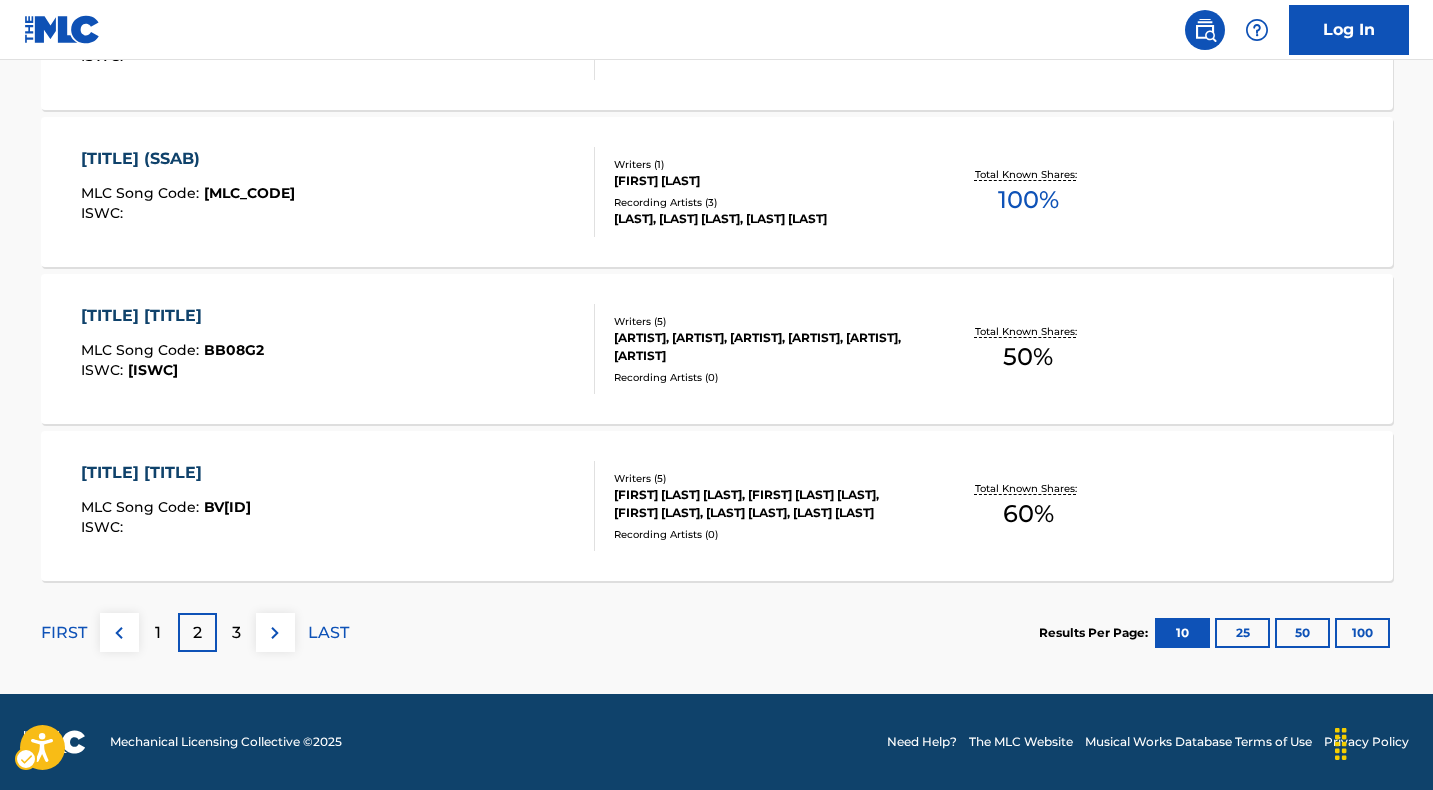 click on "3" at bounding box center [236, 633] 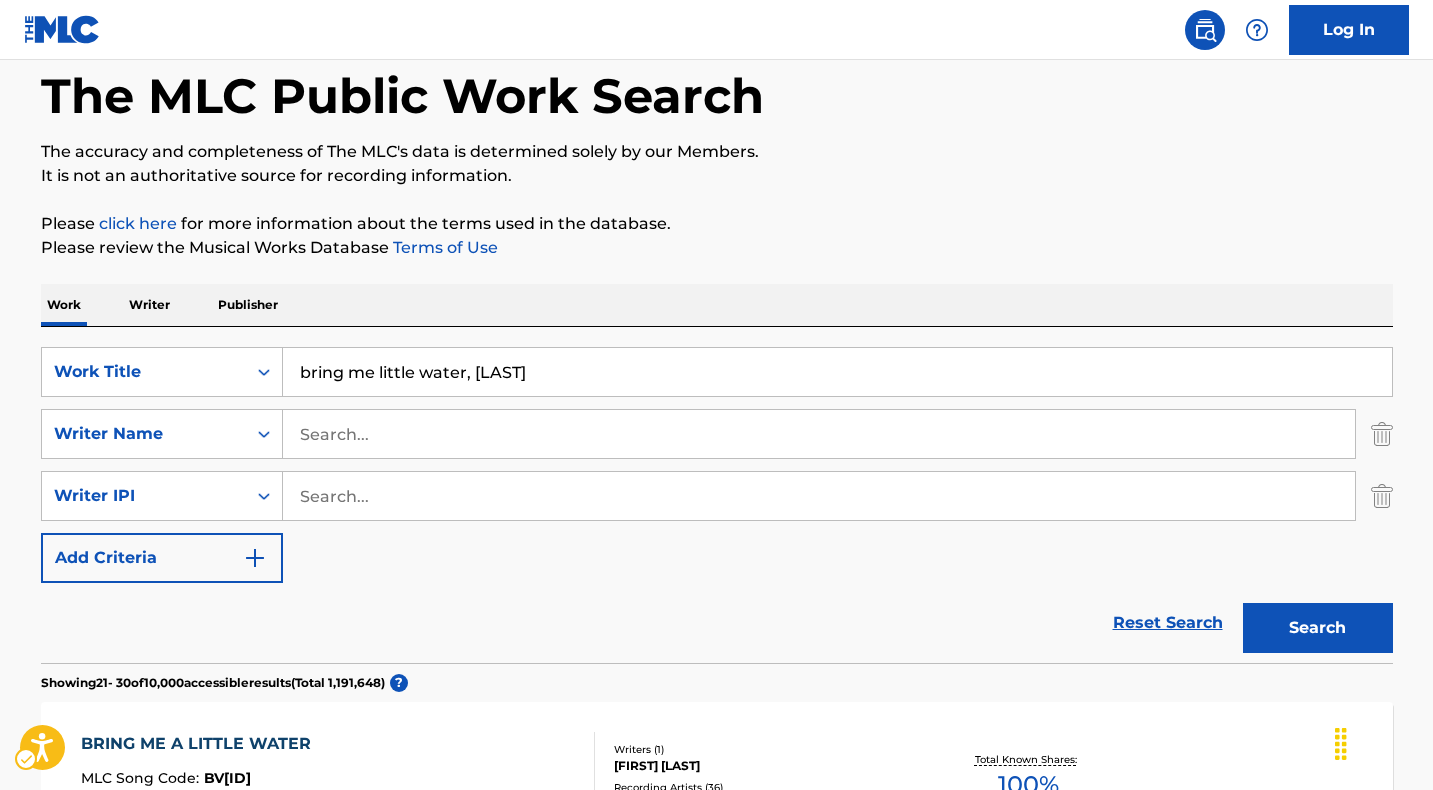 scroll, scrollTop: 97, scrollLeft: 0, axis: vertical 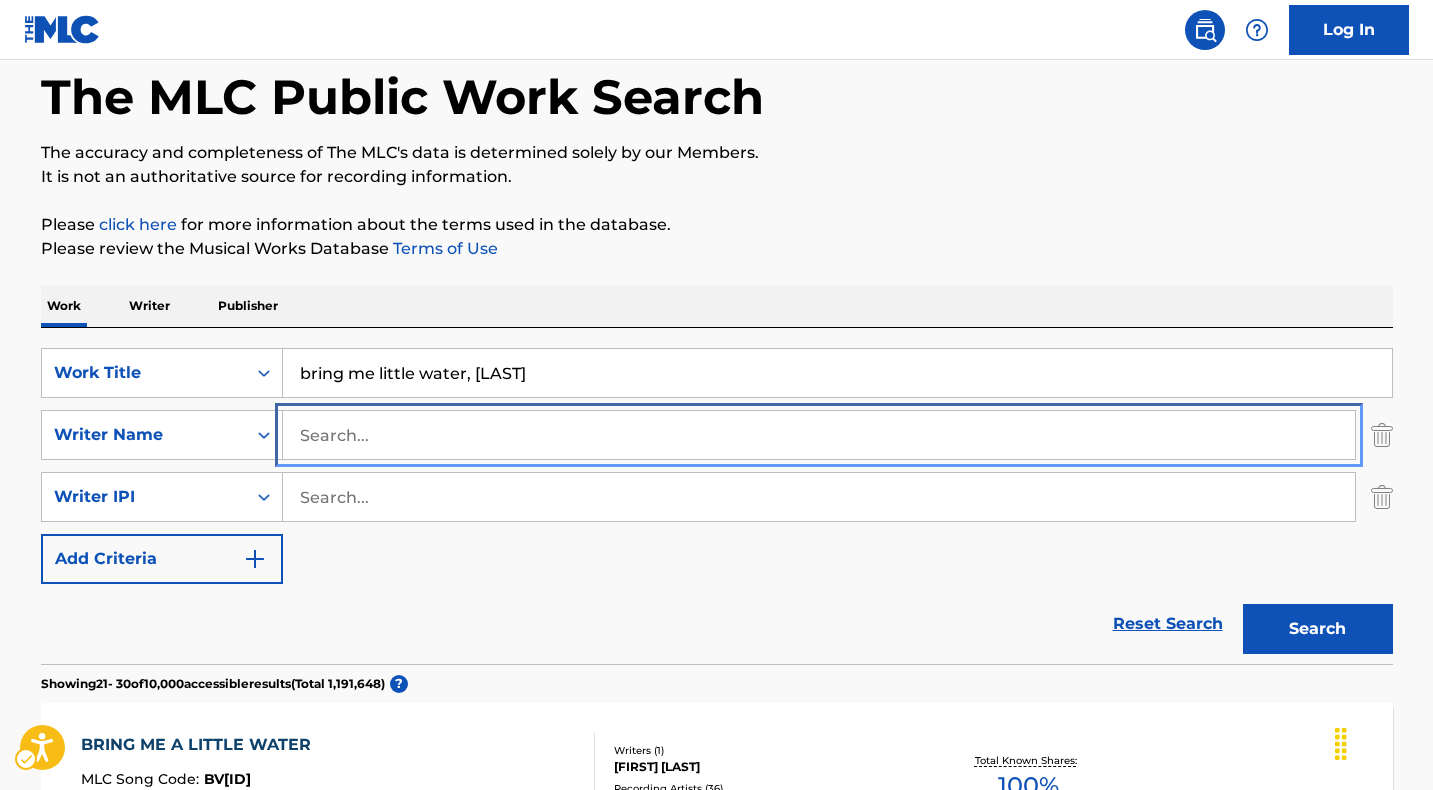 click at bounding box center [819, 435] 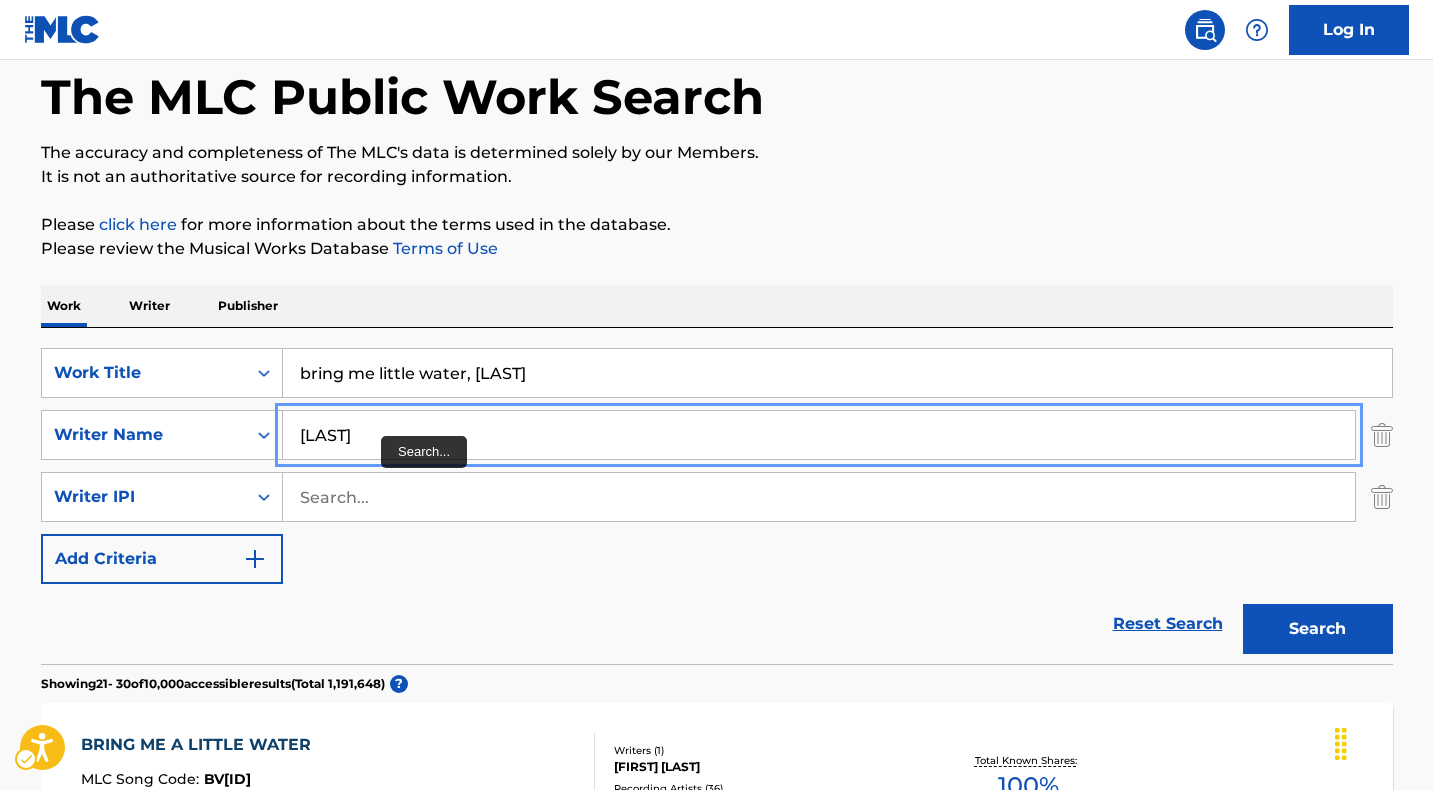 type on "[LAST]" 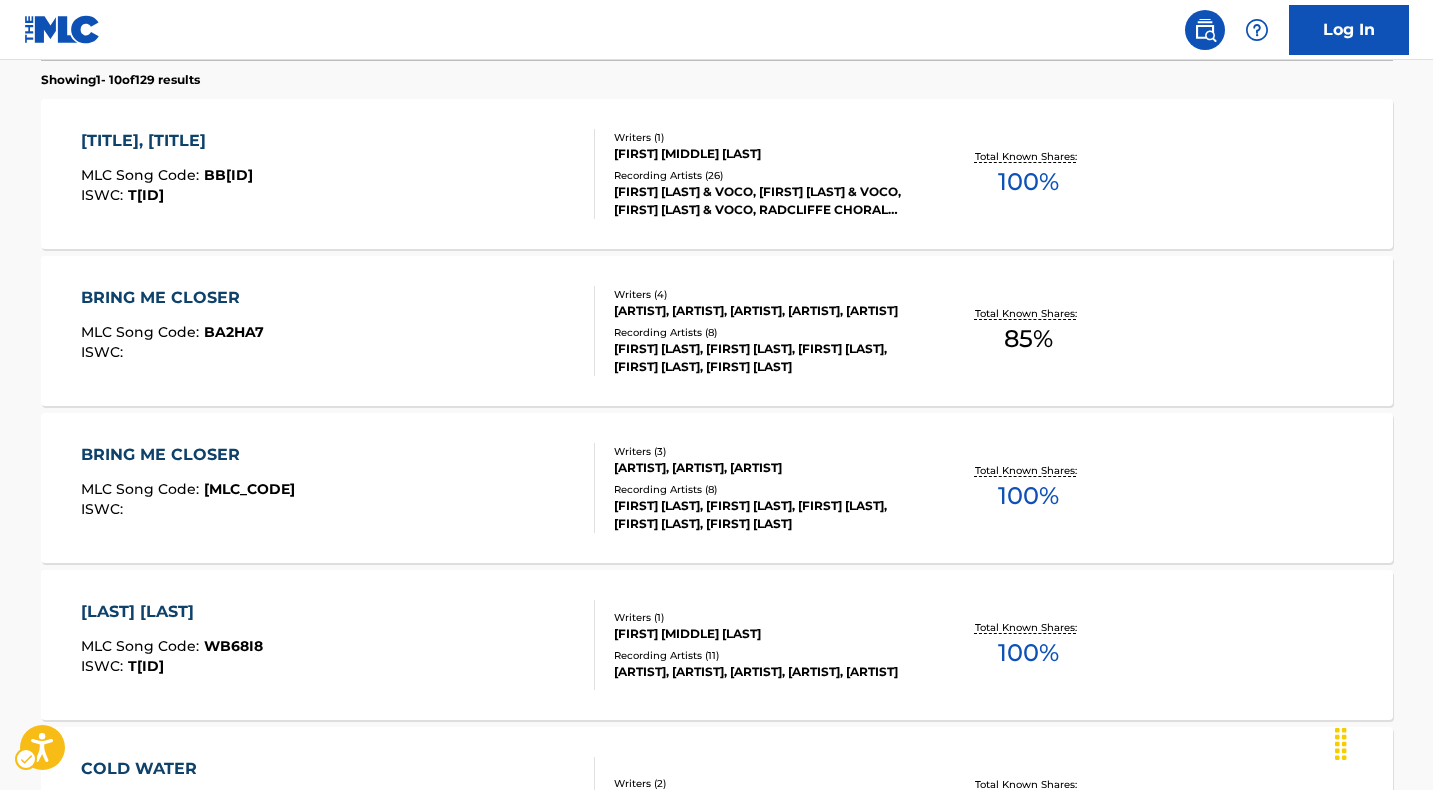 scroll, scrollTop: 695, scrollLeft: 0, axis: vertical 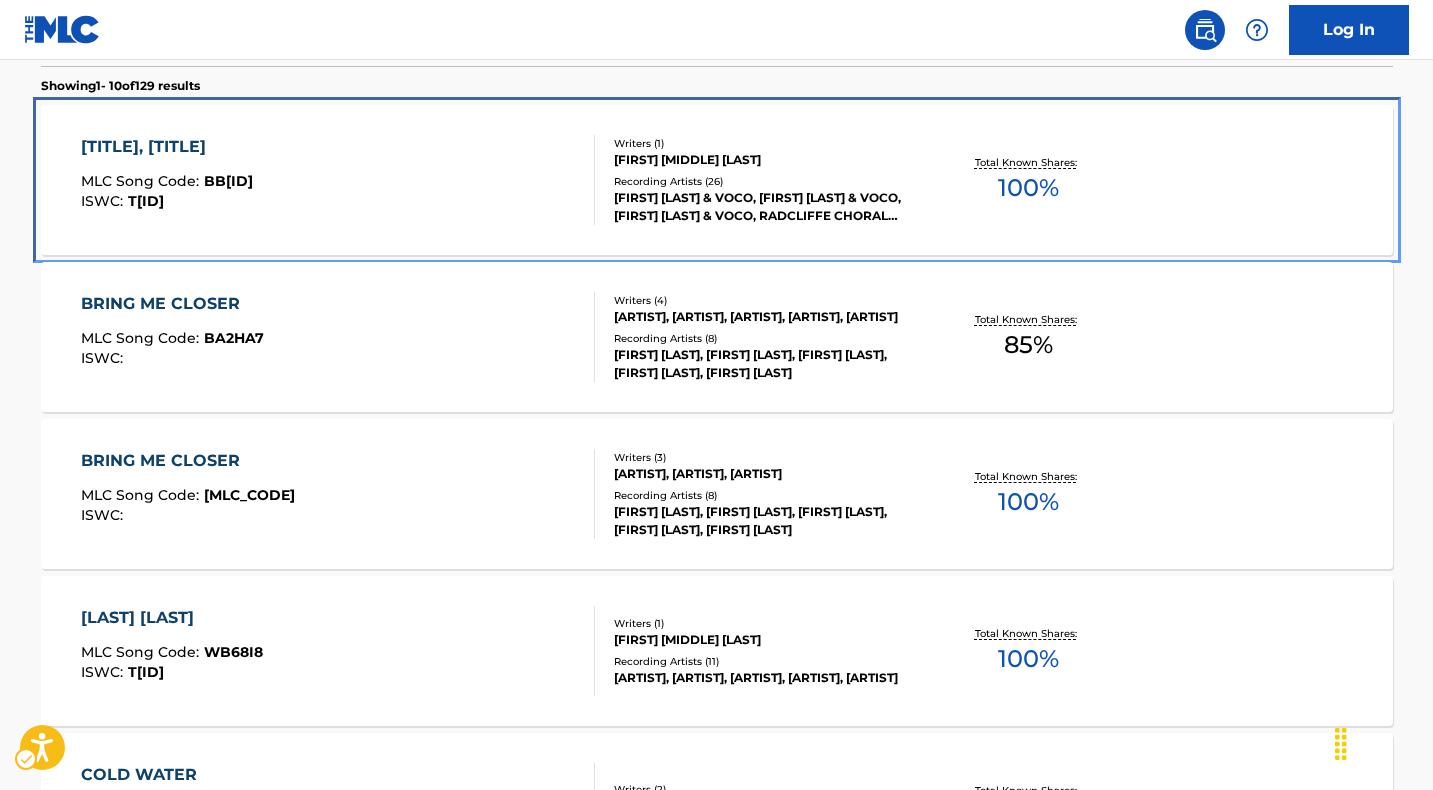 click on "[TITLE], [TITLE]" at bounding box center [167, 147] 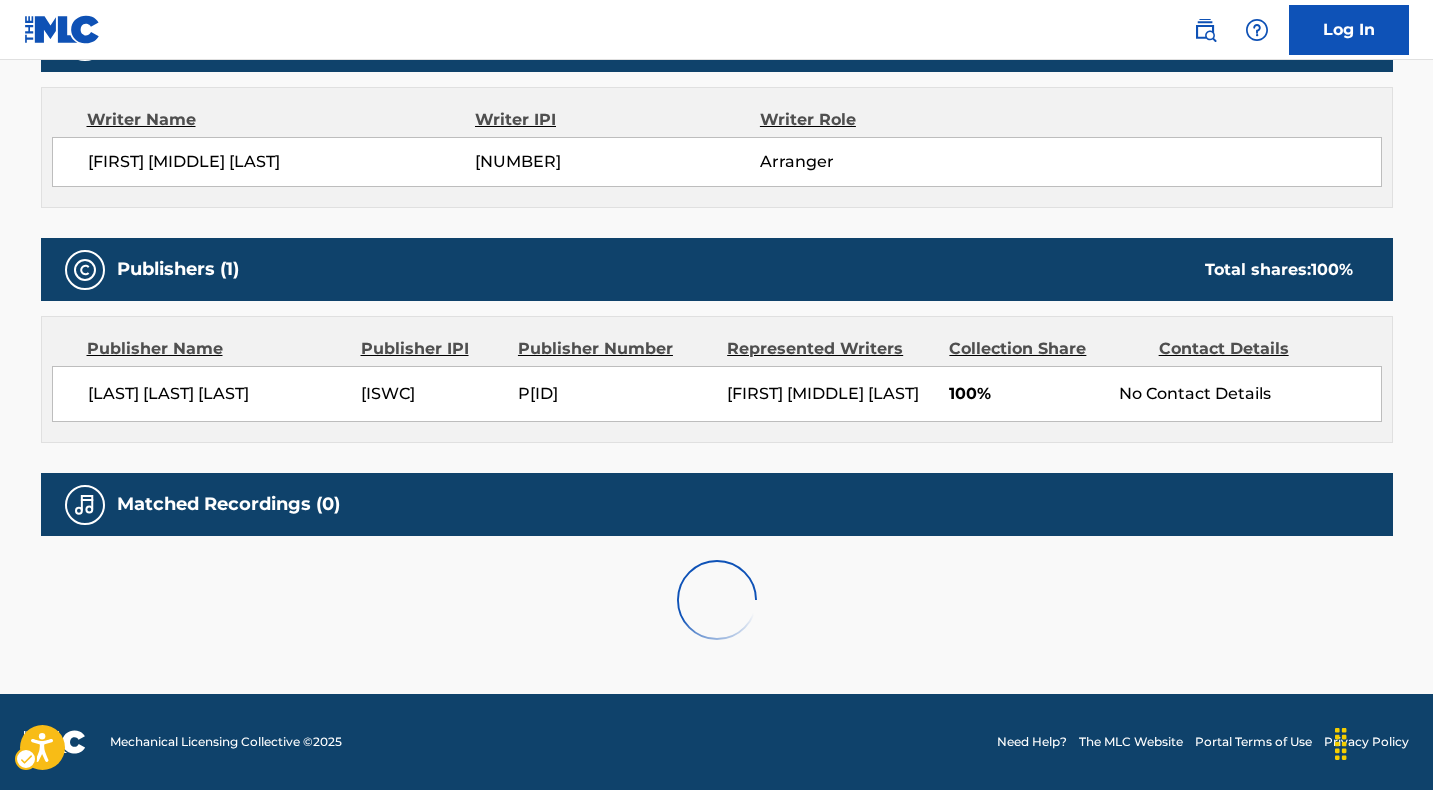 scroll, scrollTop: 0, scrollLeft: 0, axis: both 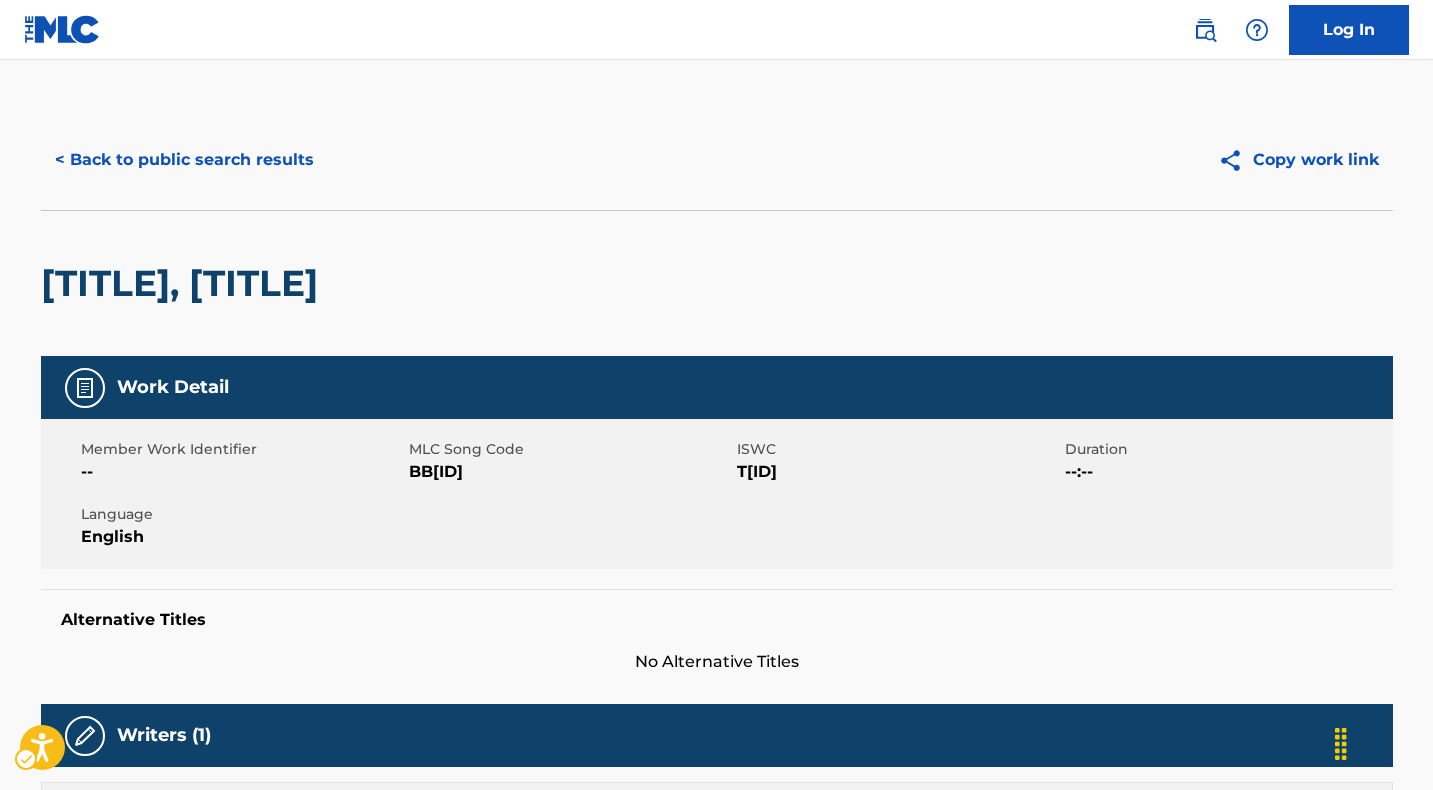 click on "MLC Song Code -  B[ID]" at bounding box center (570, 472) 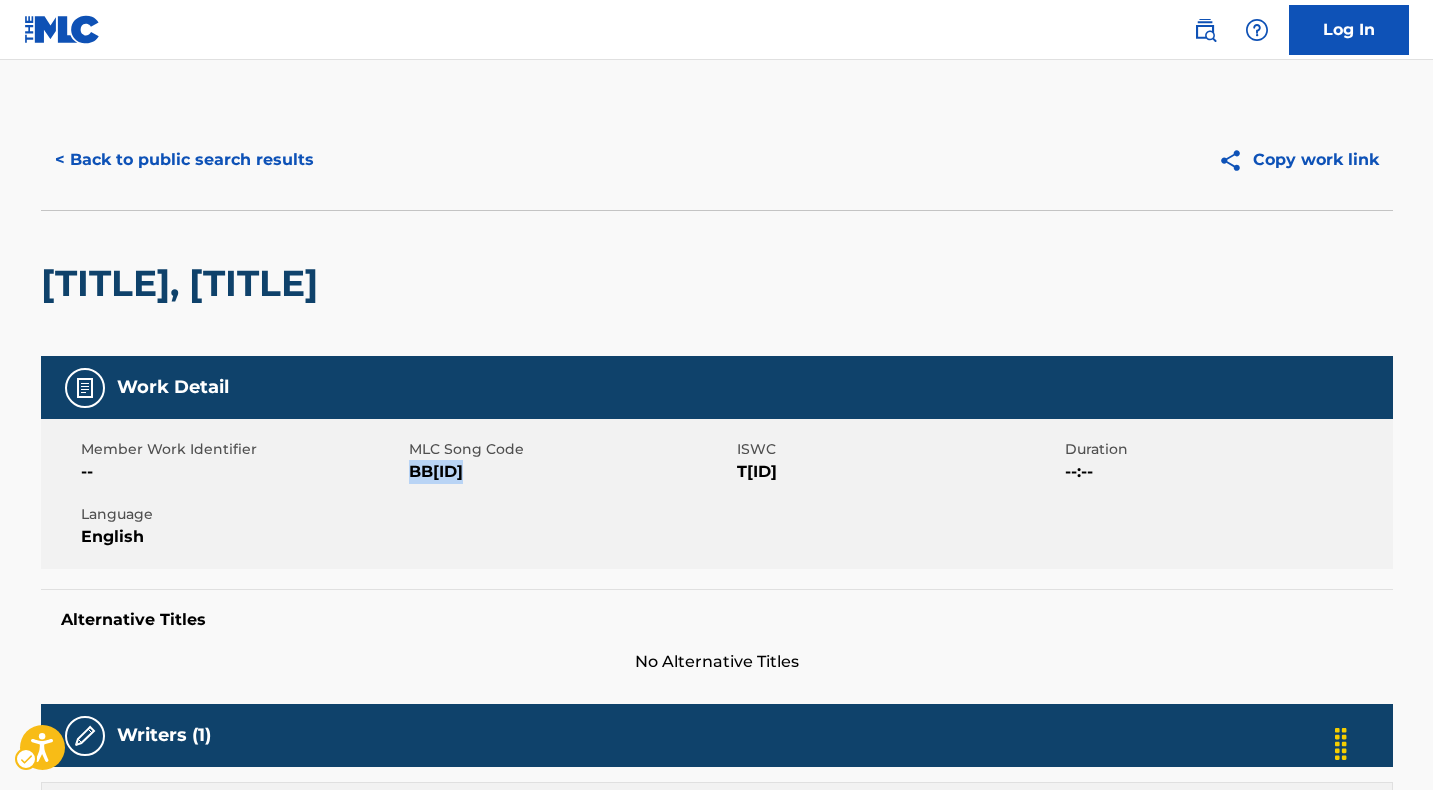 copy on "BB[ID]" 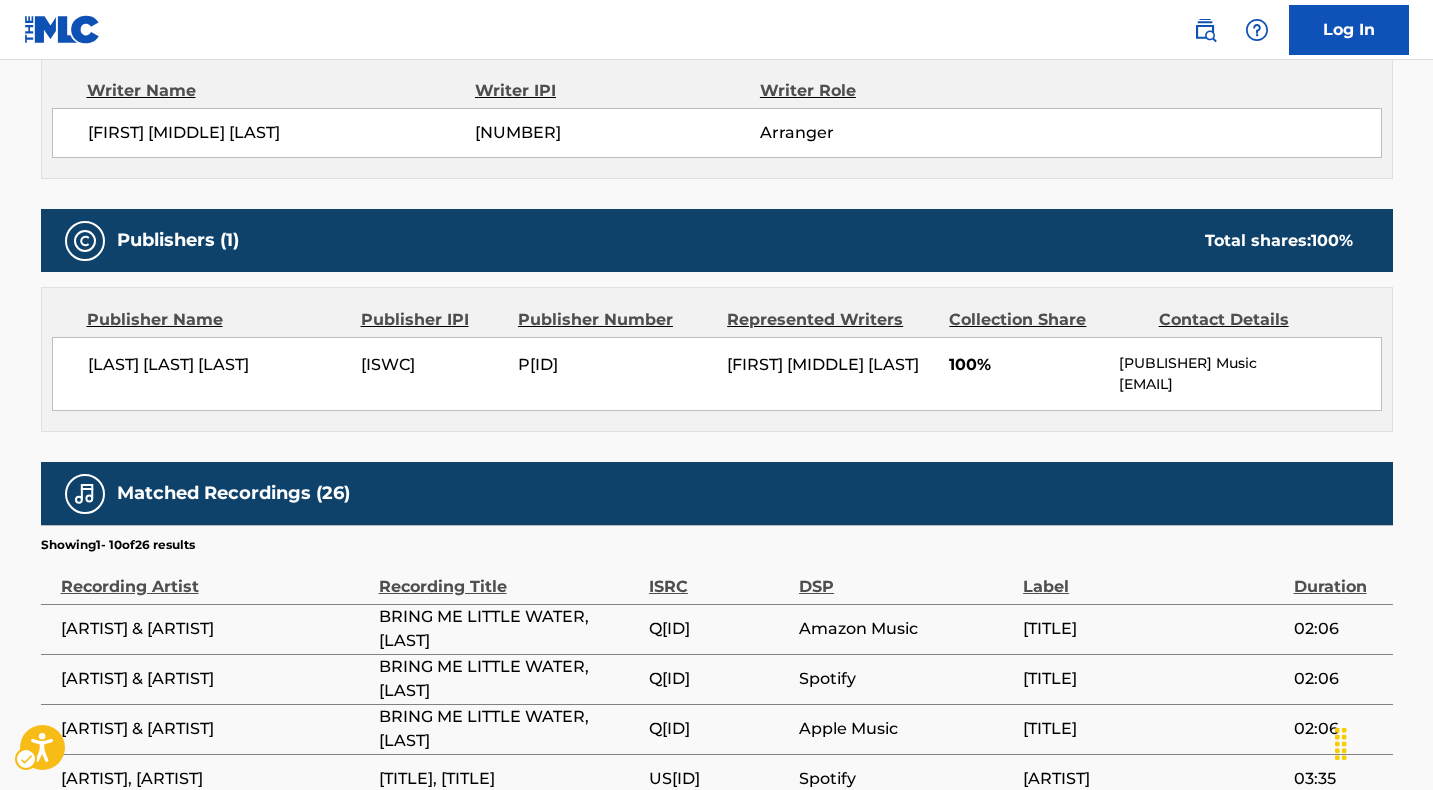 scroll, scrollTop: 729, scrollLeft: 0, axis: vertical 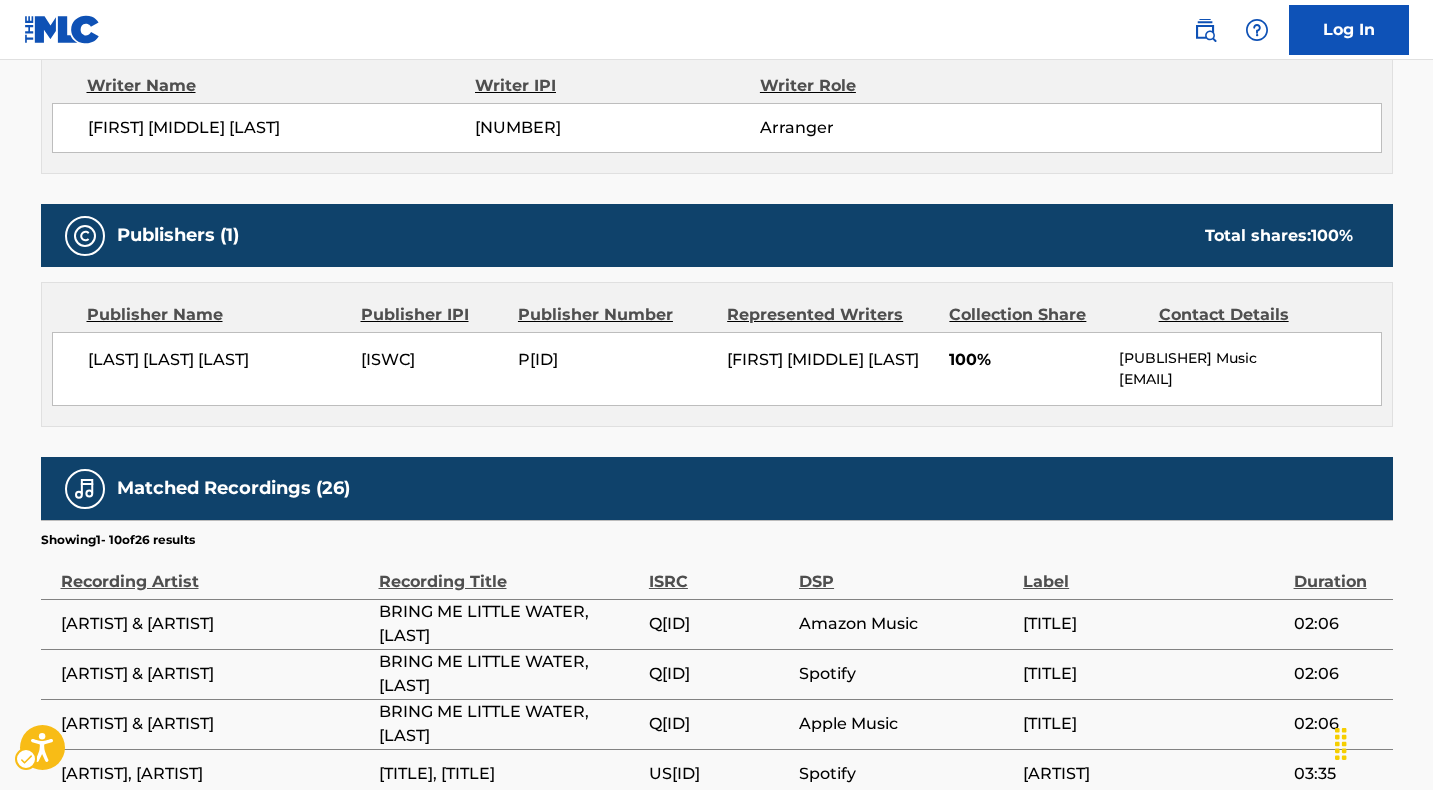 drag, startPoint x: 1120, startPoint y: 381, endPoint x: 1336, endPoint y: 388, distance: 216.1134 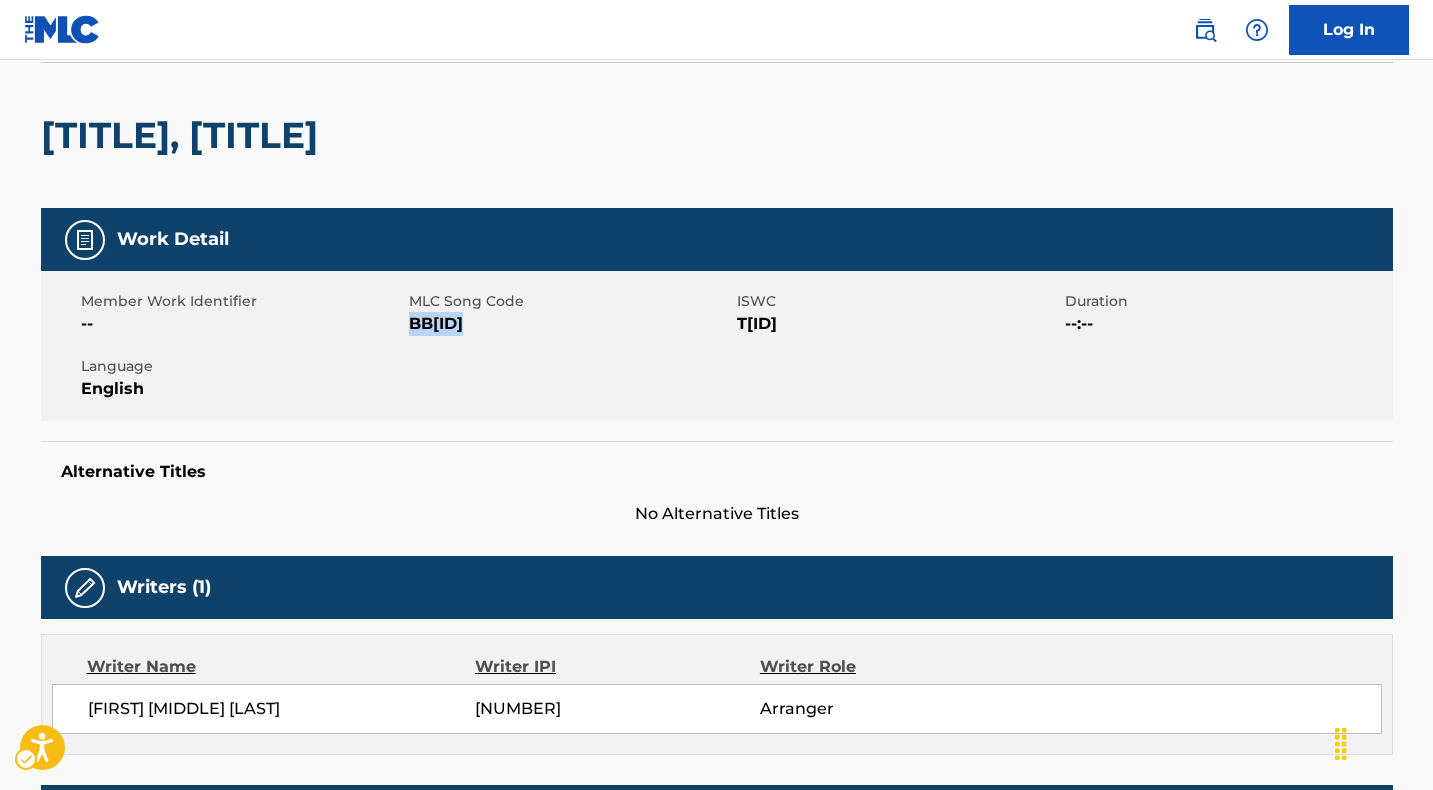 scroll, scrollTop: 0, scrollLeft: 0, axis: both 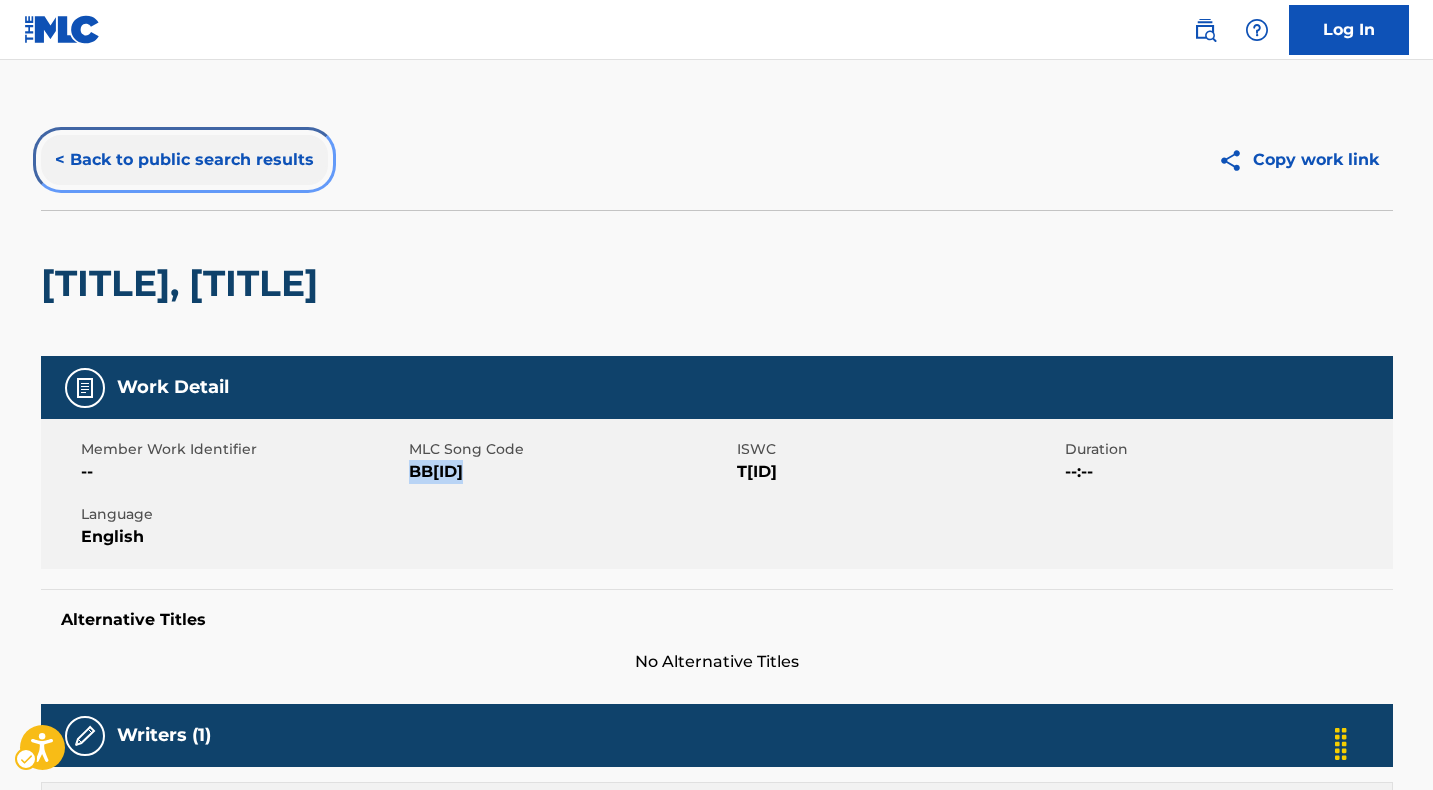 click on "< Back to public search results" at bounding box center (184, 160) 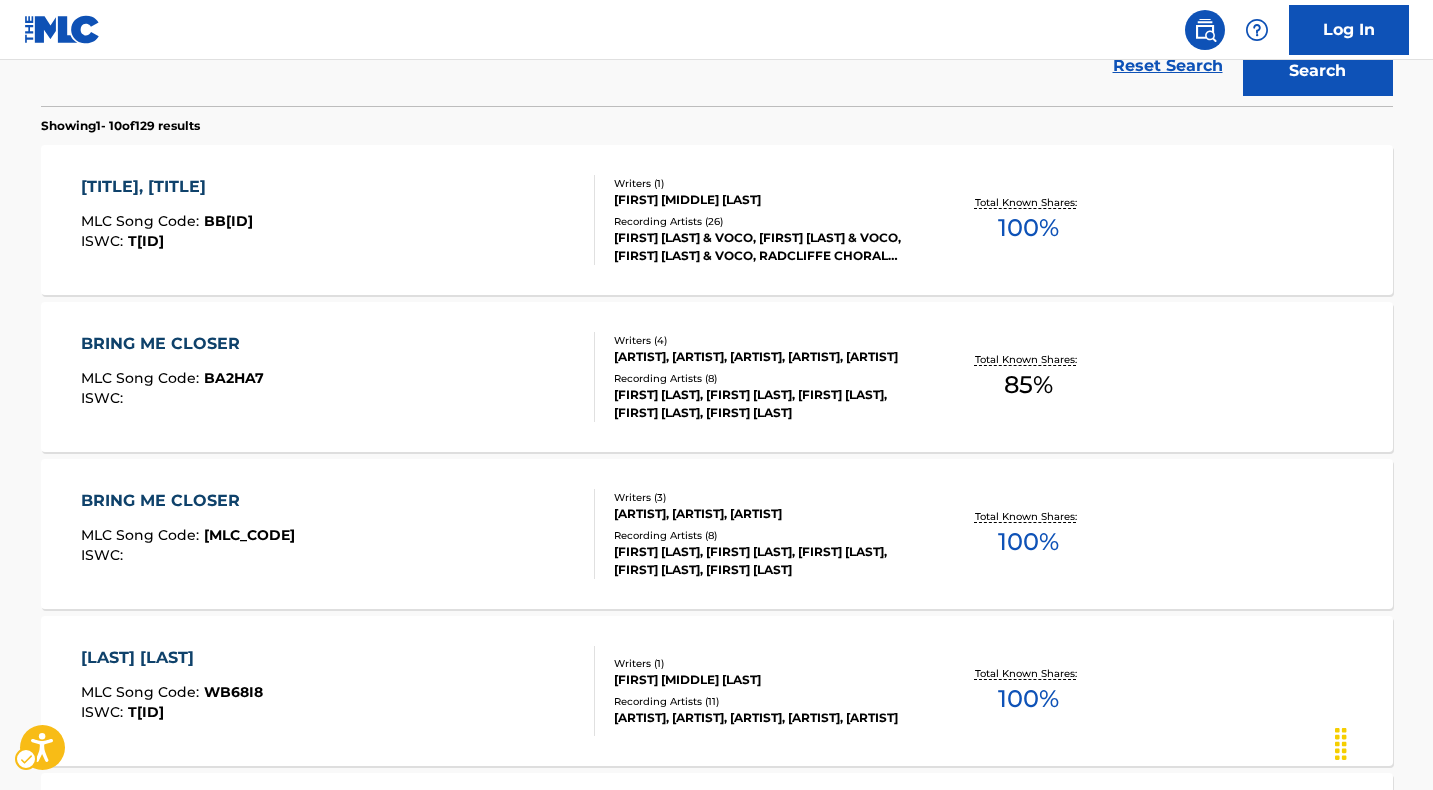 scroll, scrollTop: 0, scrollLeft: 0, axis: both 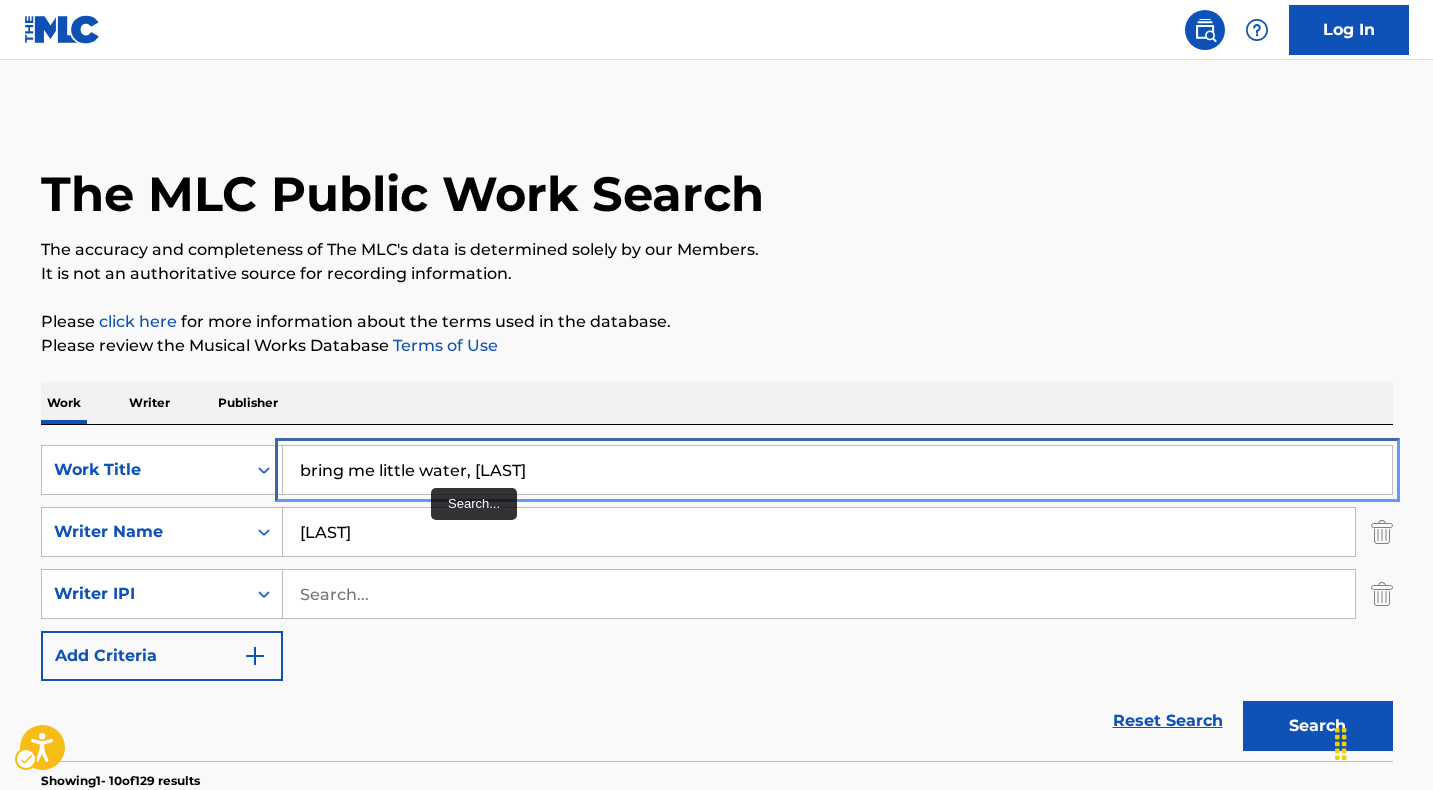 click on "bring me little water, [LAST]" at bounding box center (837, 470) 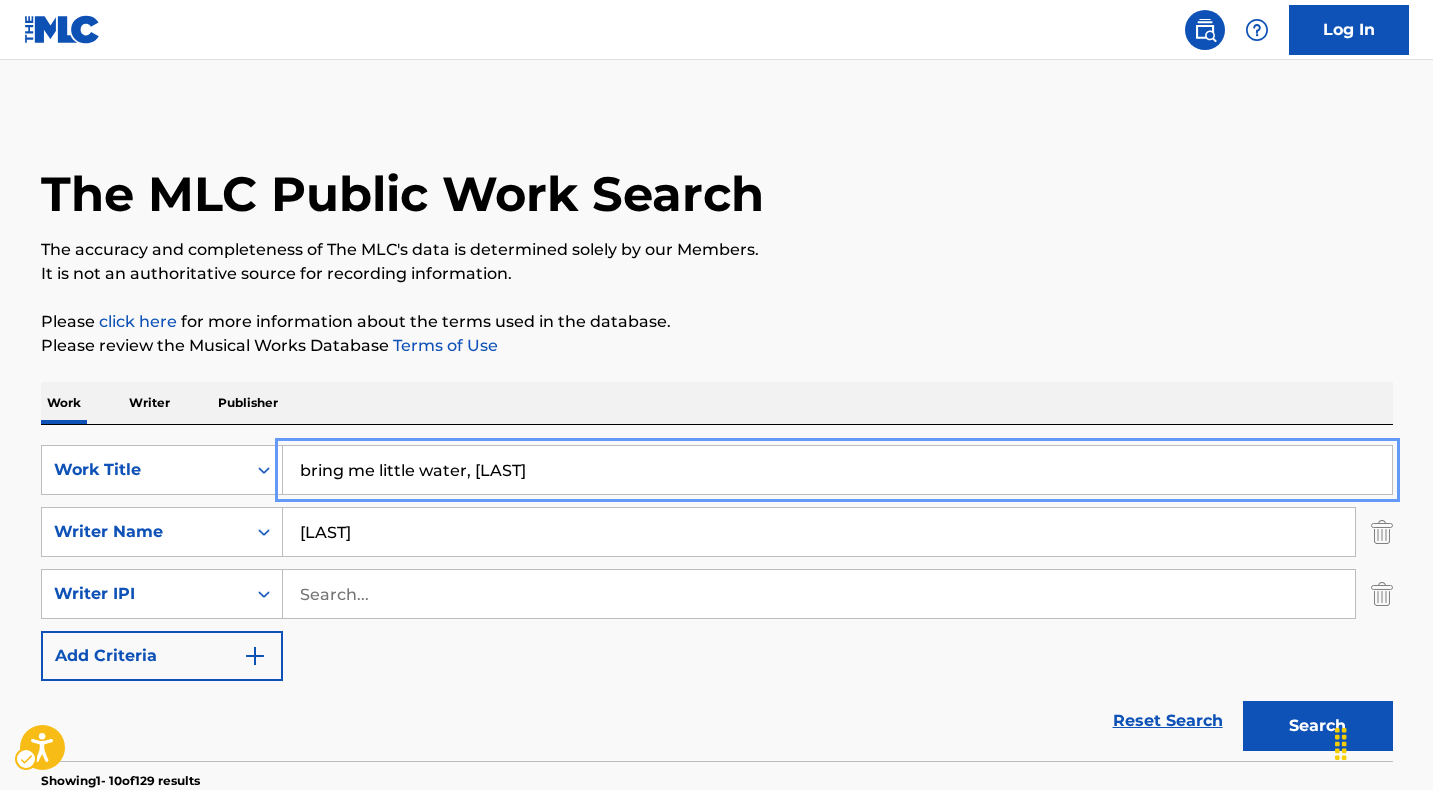 click on "bring me little water, [LAST]" at bounding box center [837, 470] 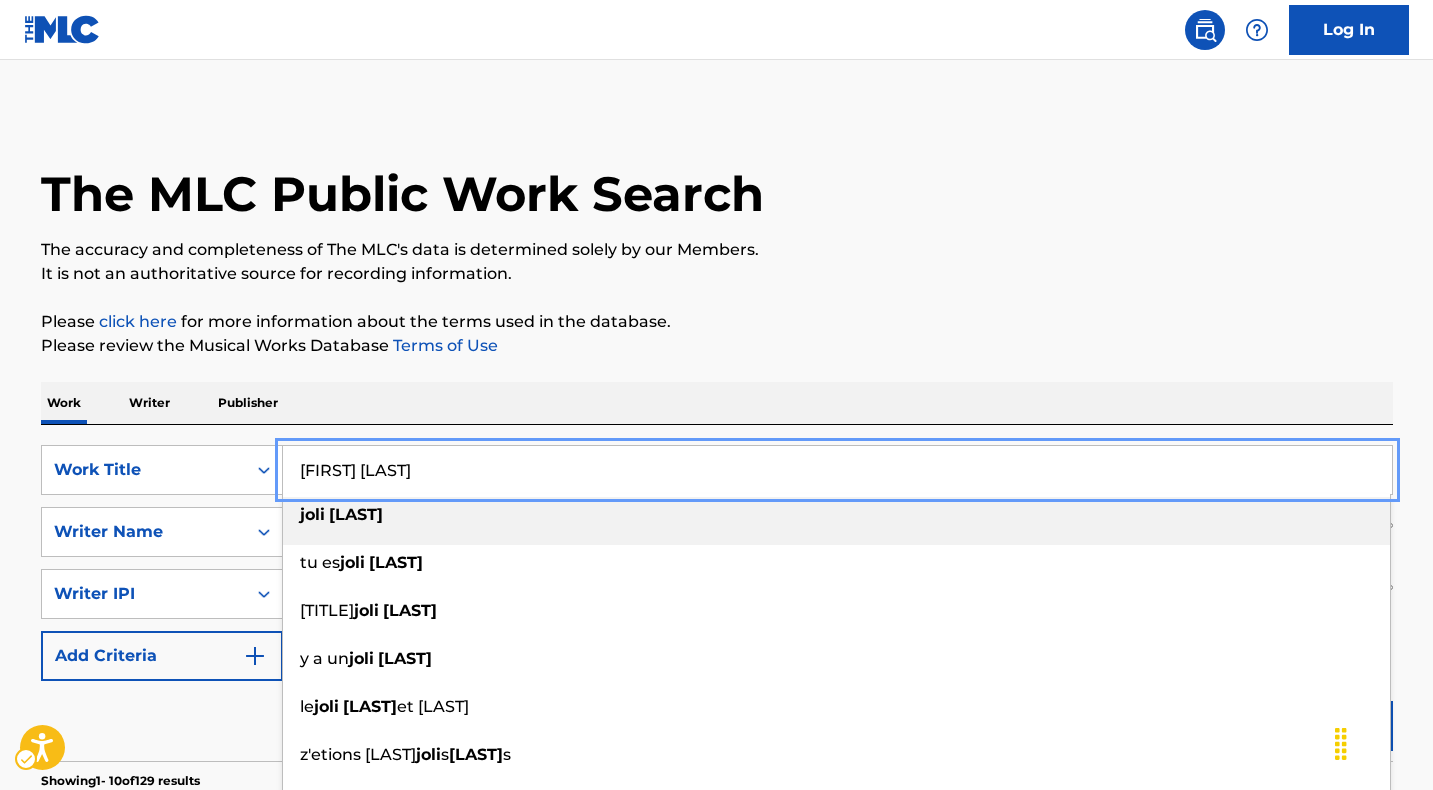 type on "[FIRST] [LAST]" 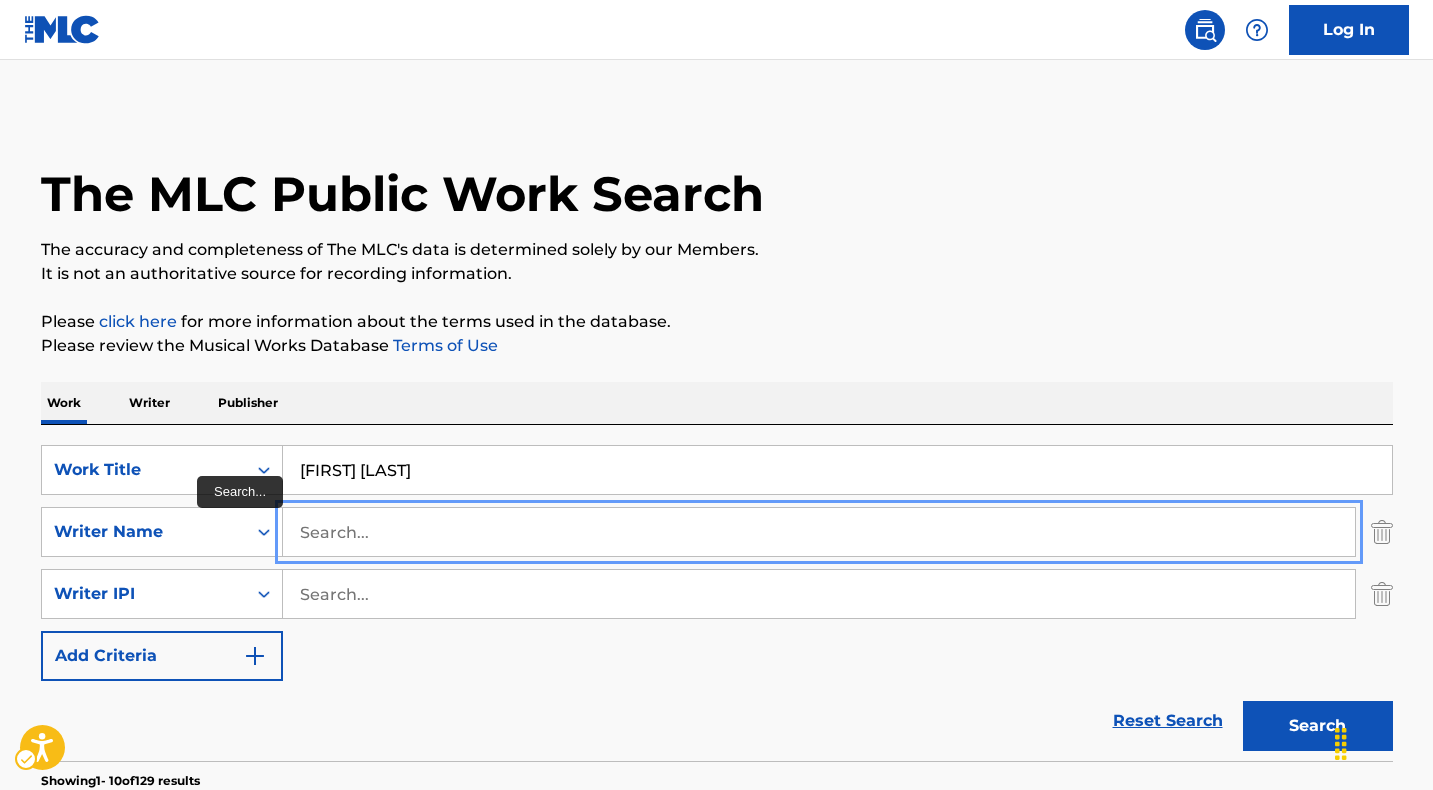 click on "Search" at bounding box center (1318, 726) 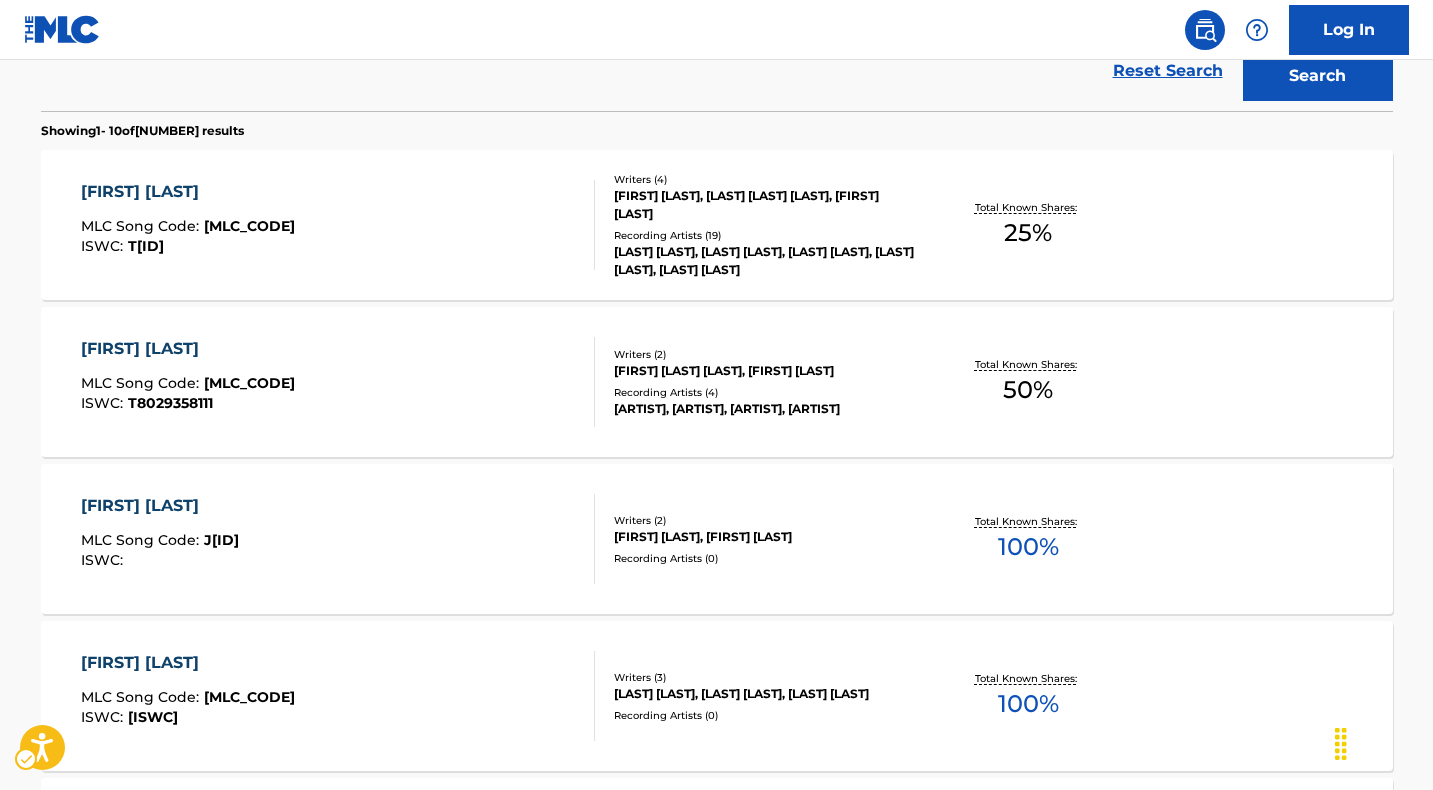 scroll, scrollTop: 667, scrollLeft: 0, axis: vertical 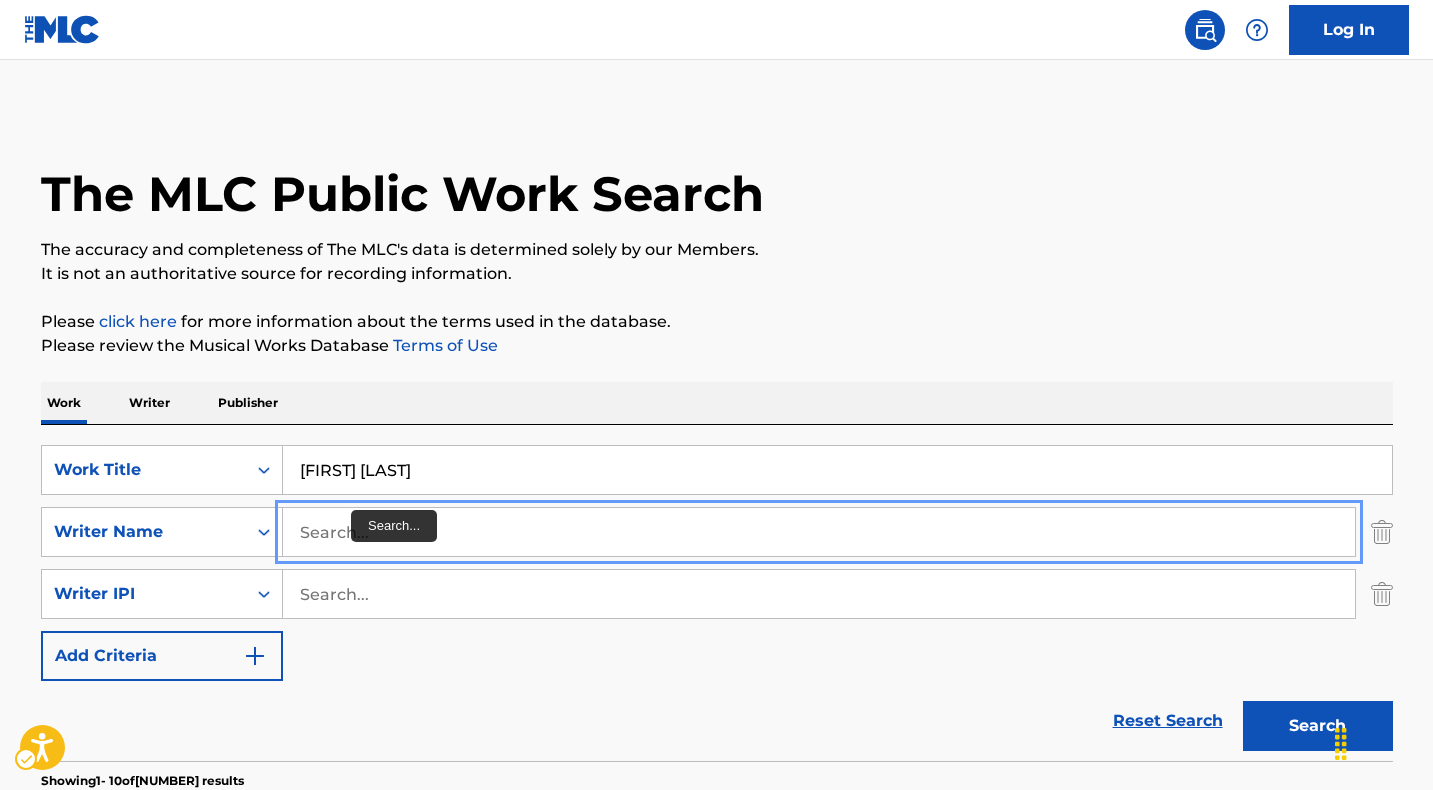click at bounding box center (819, 532) 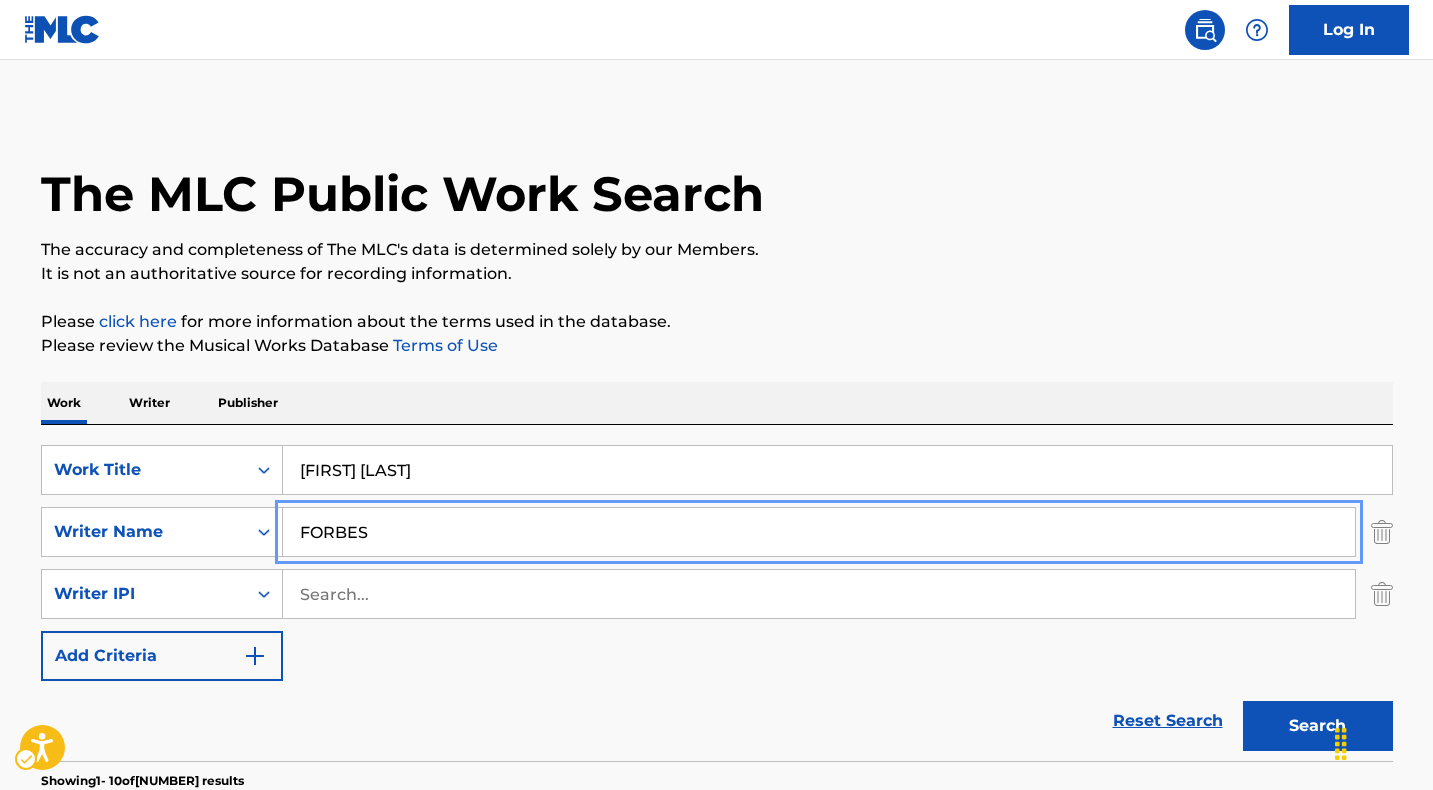 type on "FORBES" 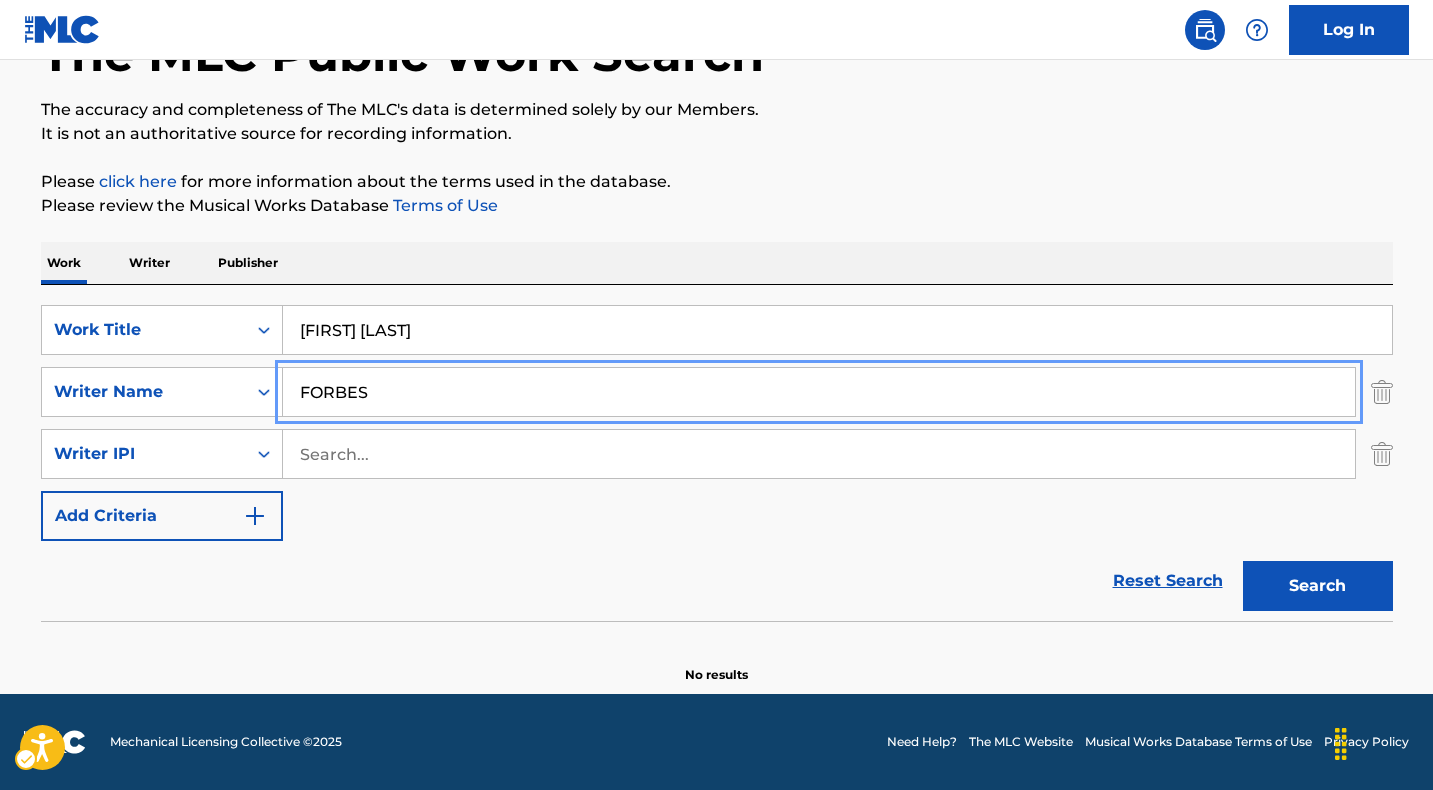 scroll, scrollTop: 0, scrollLeft: 0, axis: both 